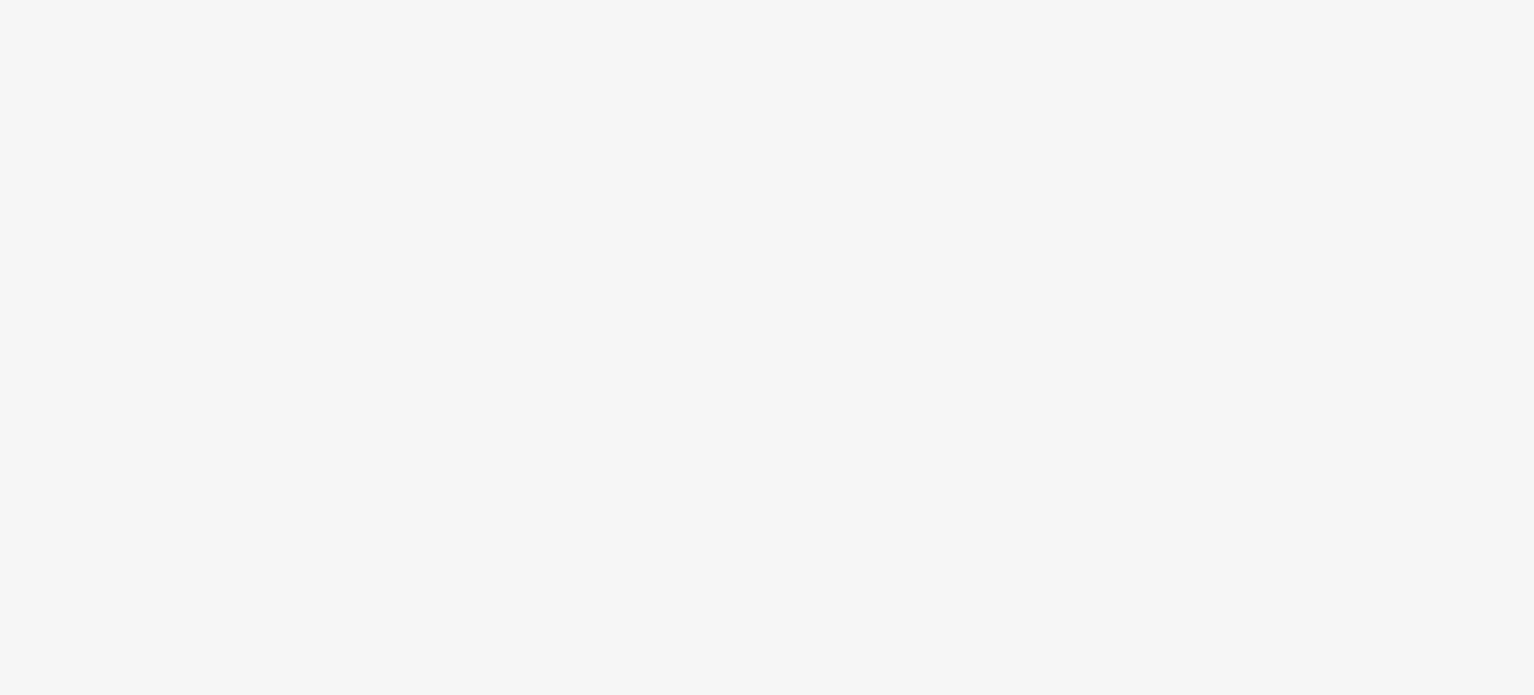 scroll, scrollTop: 0, scrollLeft: 0, axis: both 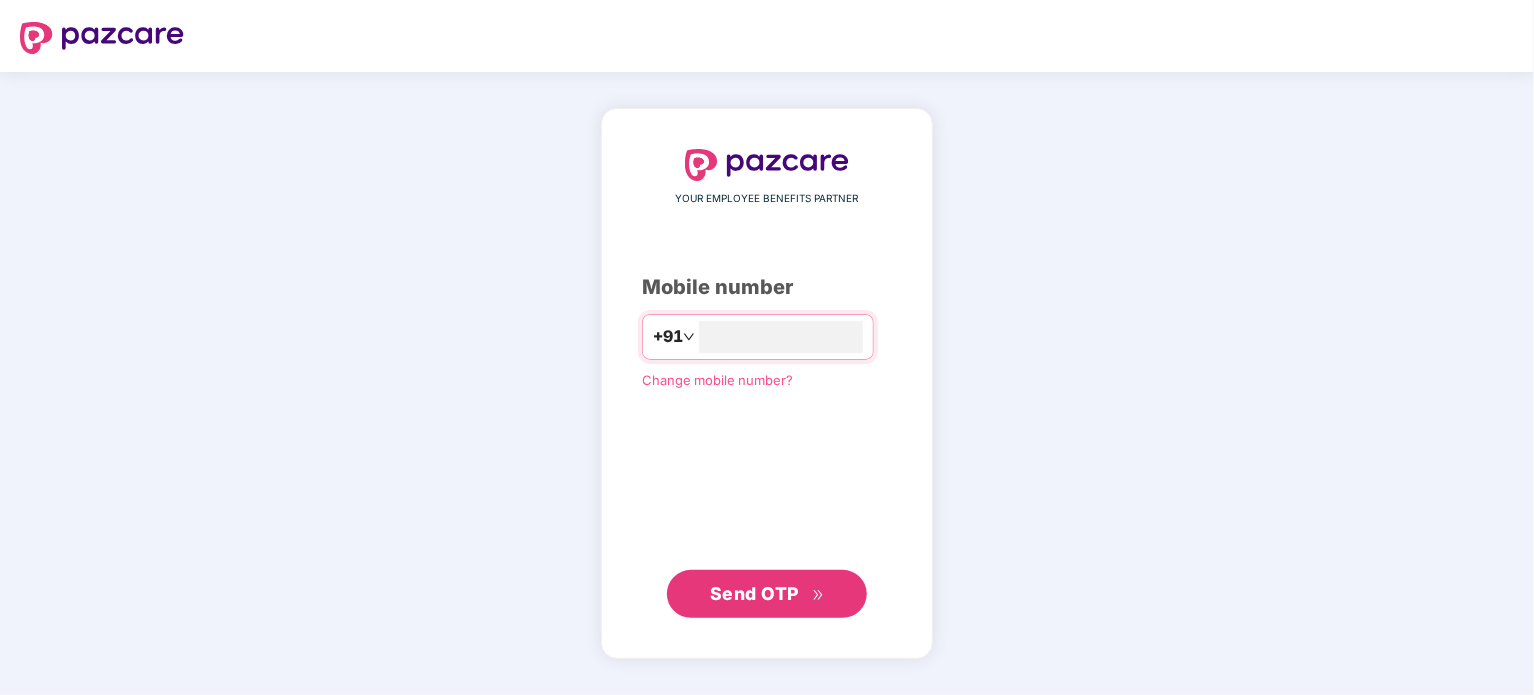 type on "**********" 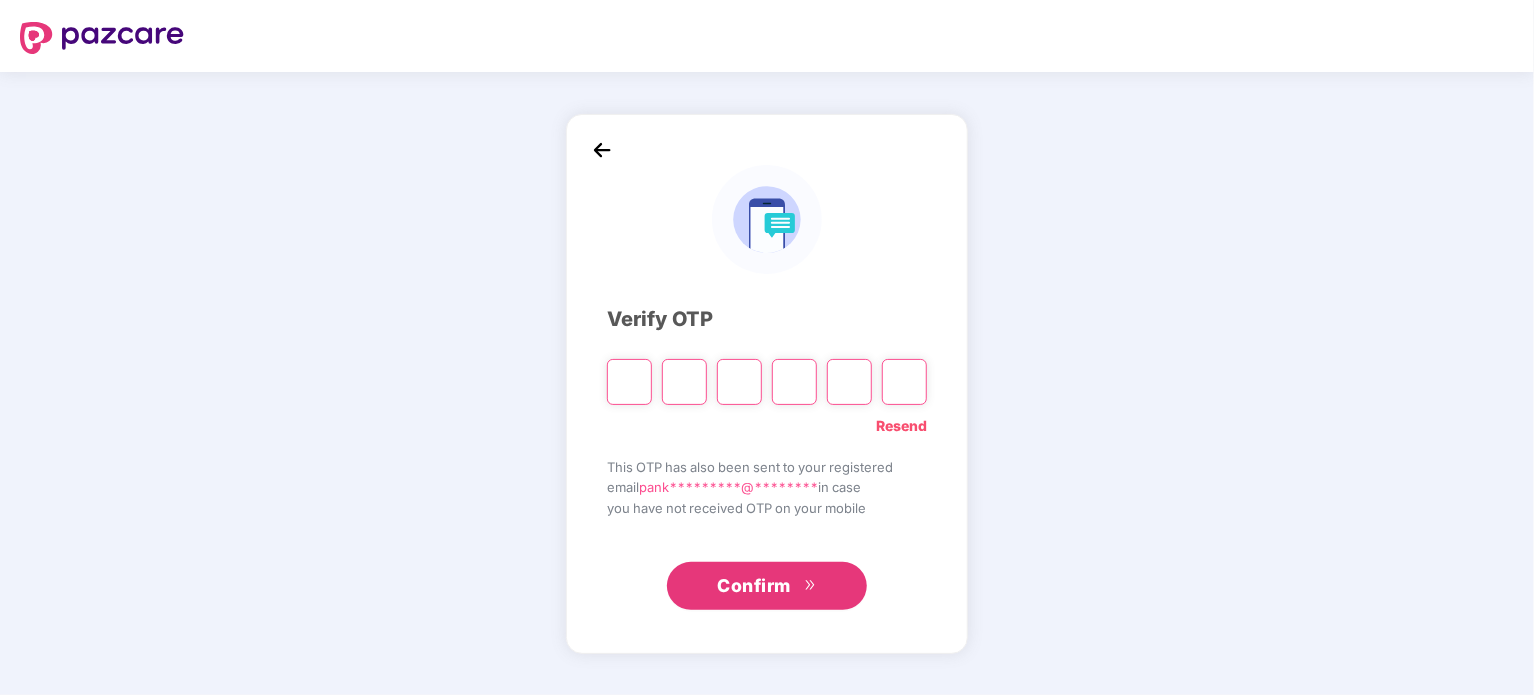 type on "*" 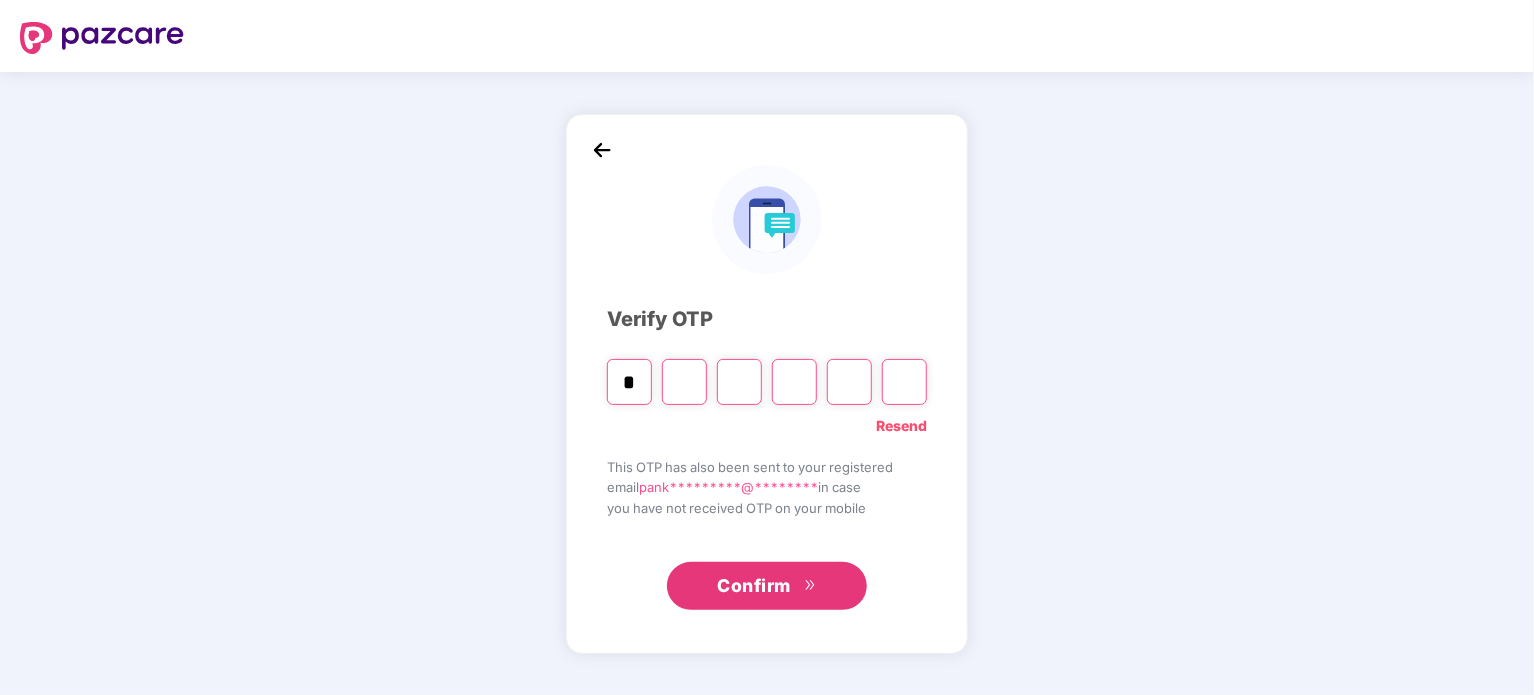 type on "*" 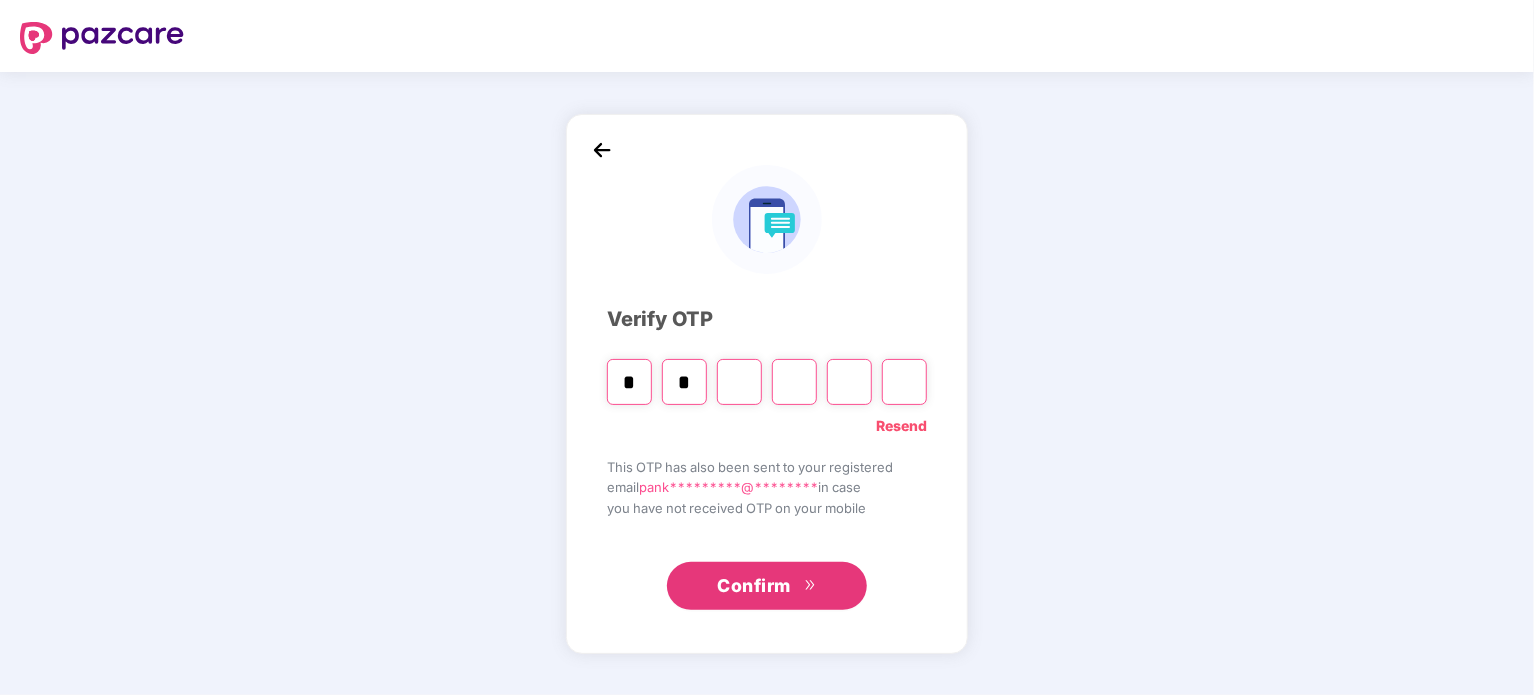 type on "*" 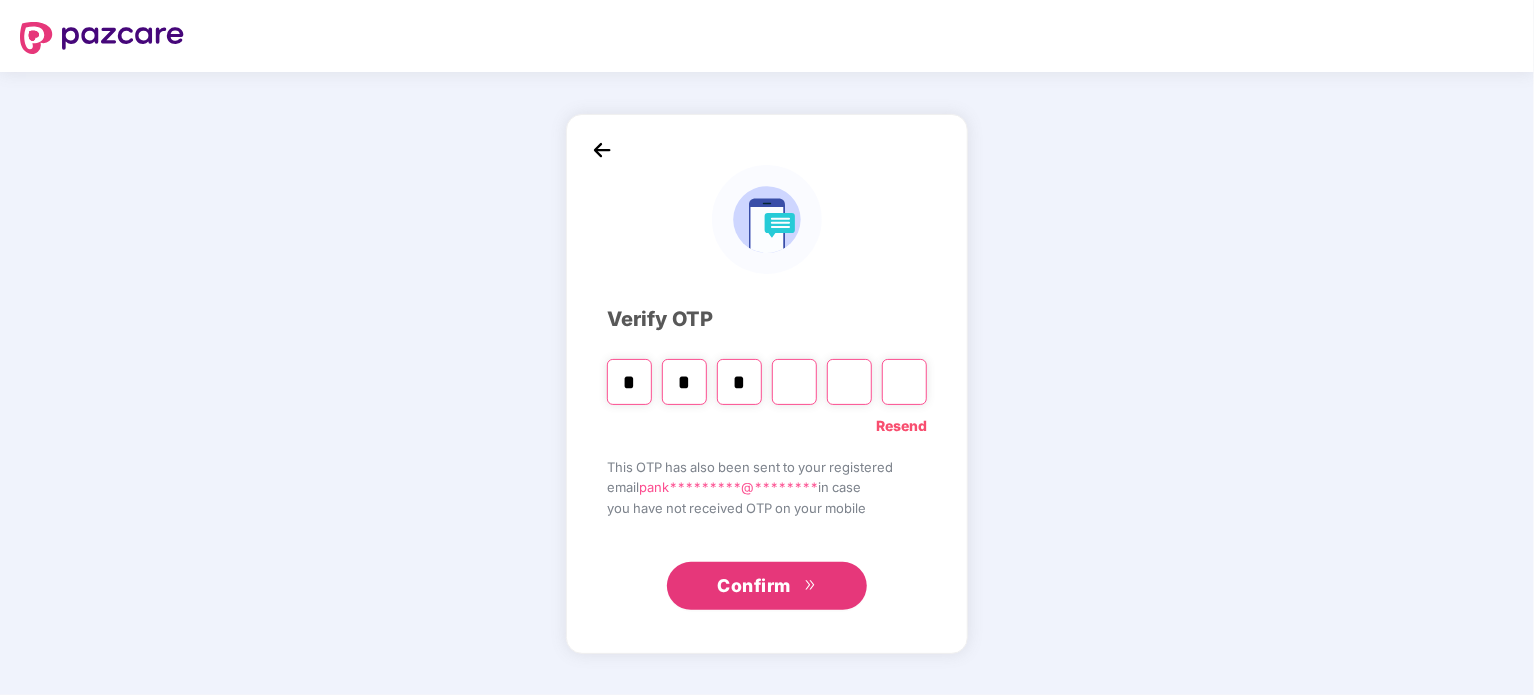 type on "*" 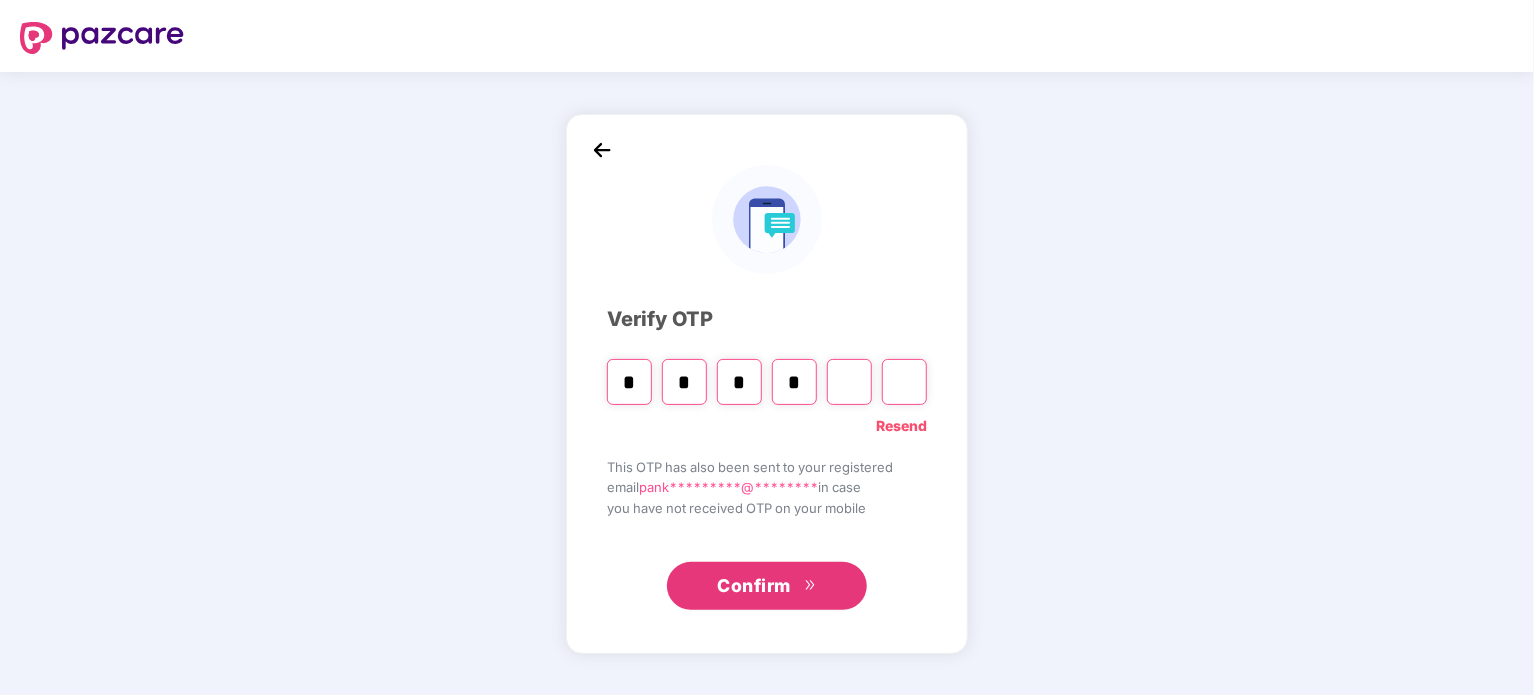 type on "*" 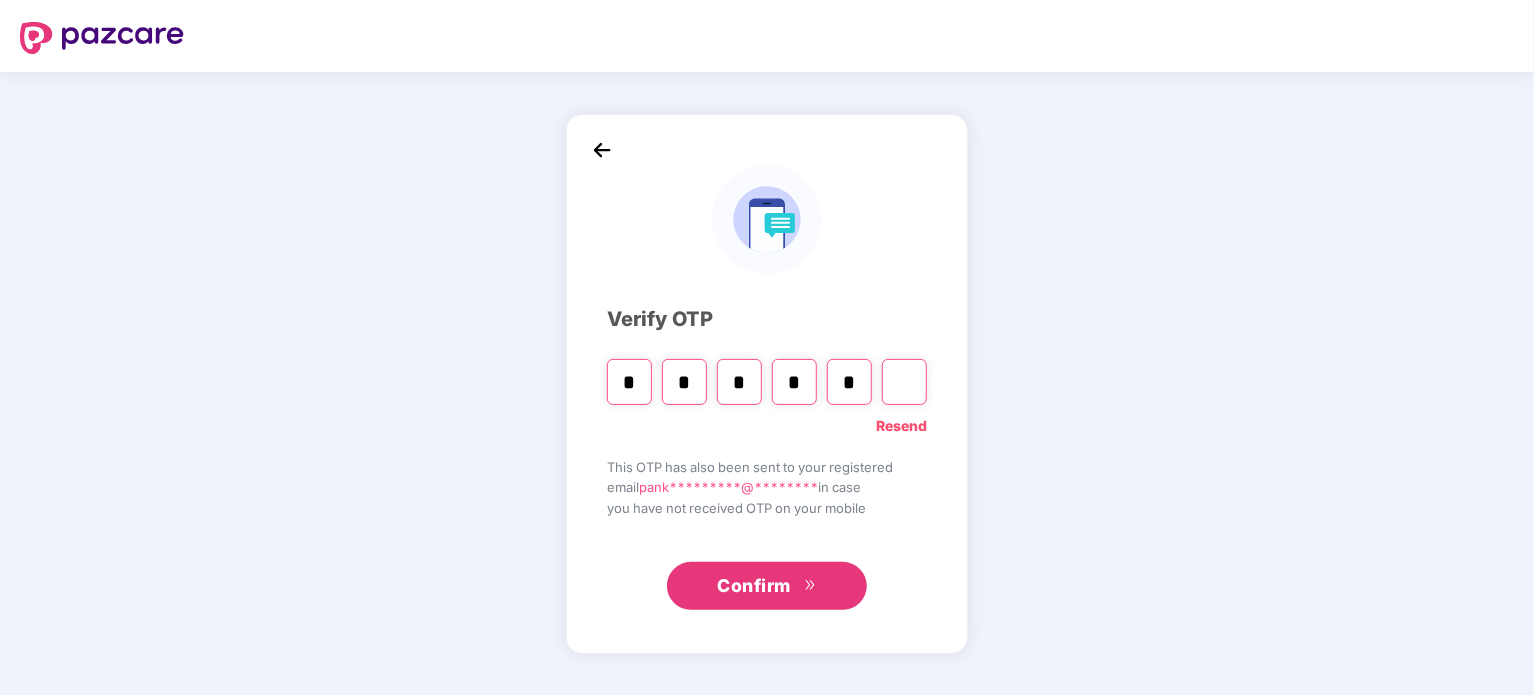 type on "*" 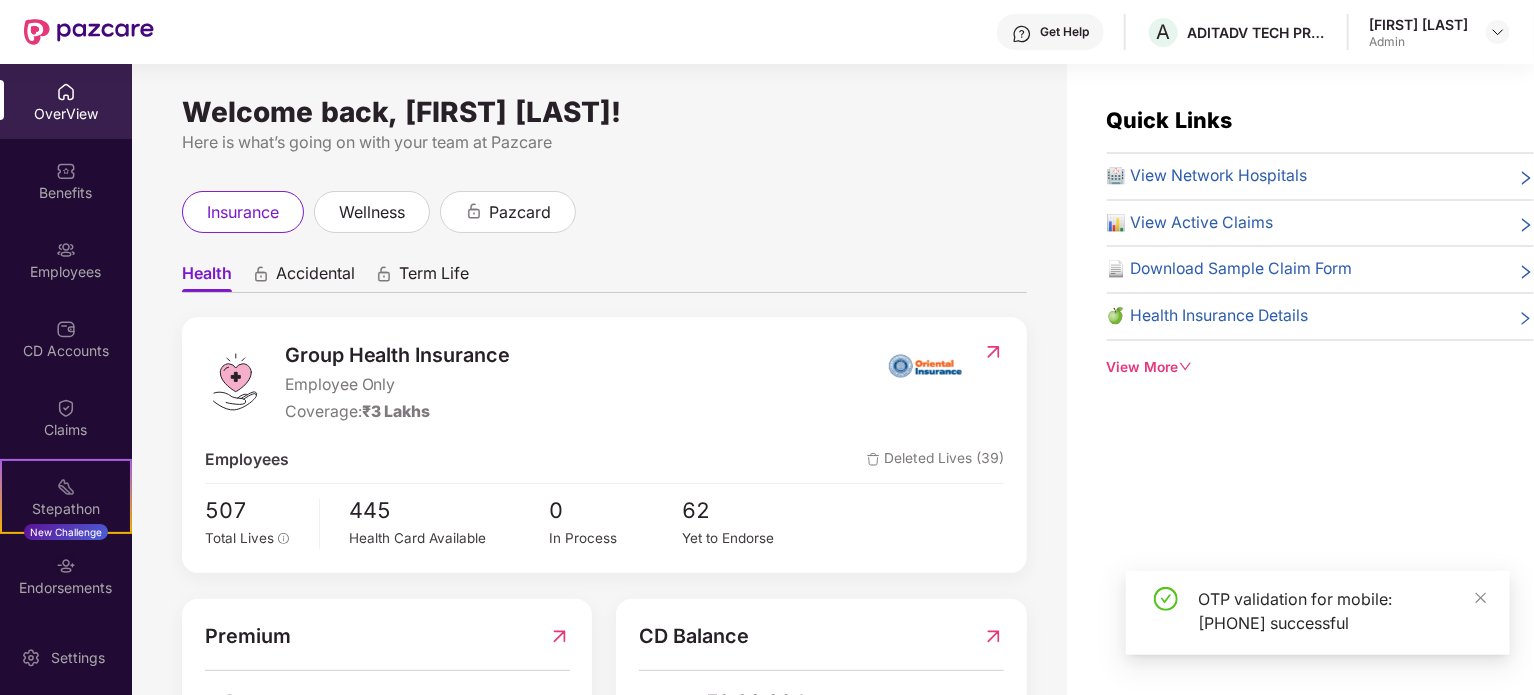 click on "Welcome back, [FIRST] [LAST]! Here is what’s going on with your team at Pazcare insurance wellness pazcard Health Accidental Term Life Group Health Insurance Employee Only Coverage: ₹3 Lakhs Employees Deleted Lives (39) 507 Total Lives 445 Health Card Available 0 In Process 62 Yet to Endorse Premium ₹14,51,400 Total Paid Premium CD Balance ₹2,30,094 Available CD Balance Claim Update Total Claims Raised 7 Initiated Claims (3) In Process 2 Approved 0 IR Raised 0 Rejected 1 Settled 0 Uninitiated Claims (4)" at bounding box center [599, 391] 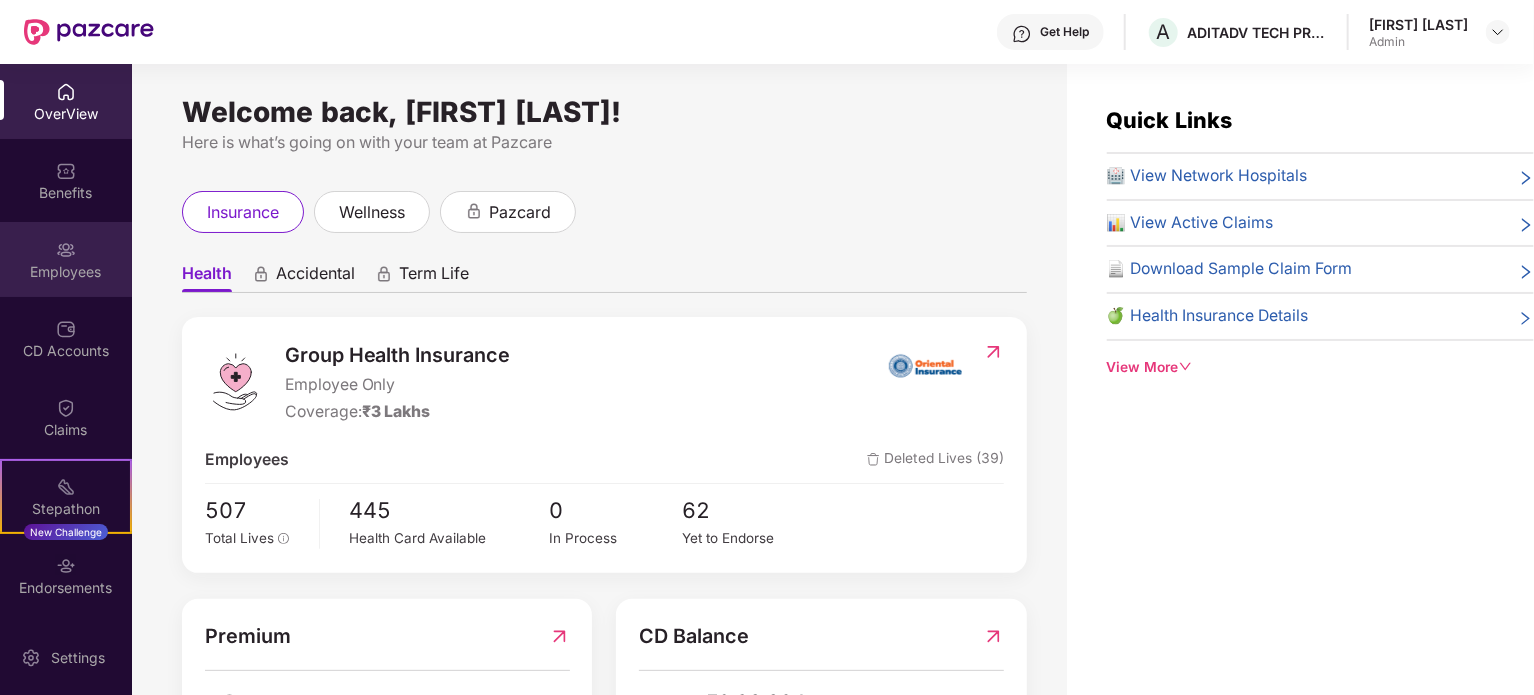 click on "Employees" at bounding box center (66, 259) 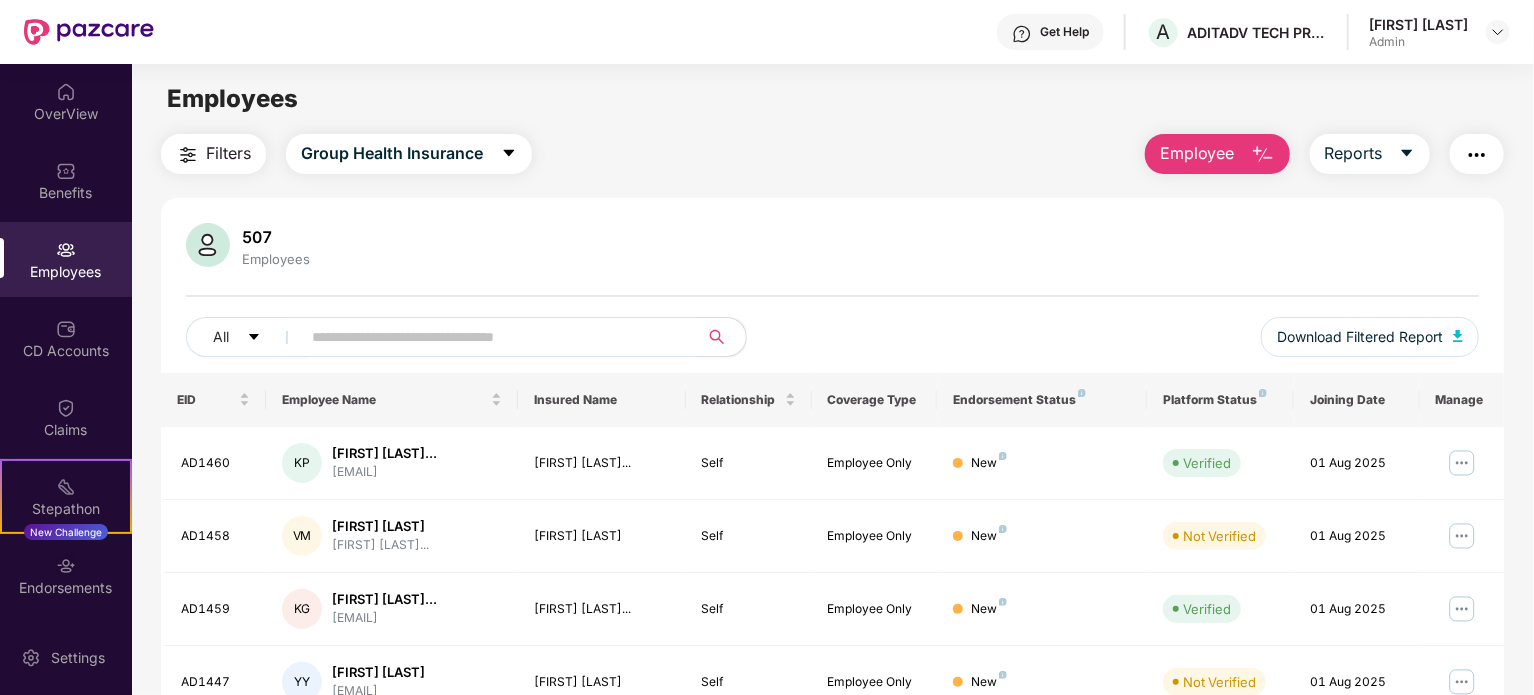 click on "Employee" at bounding box center [1217, 154] 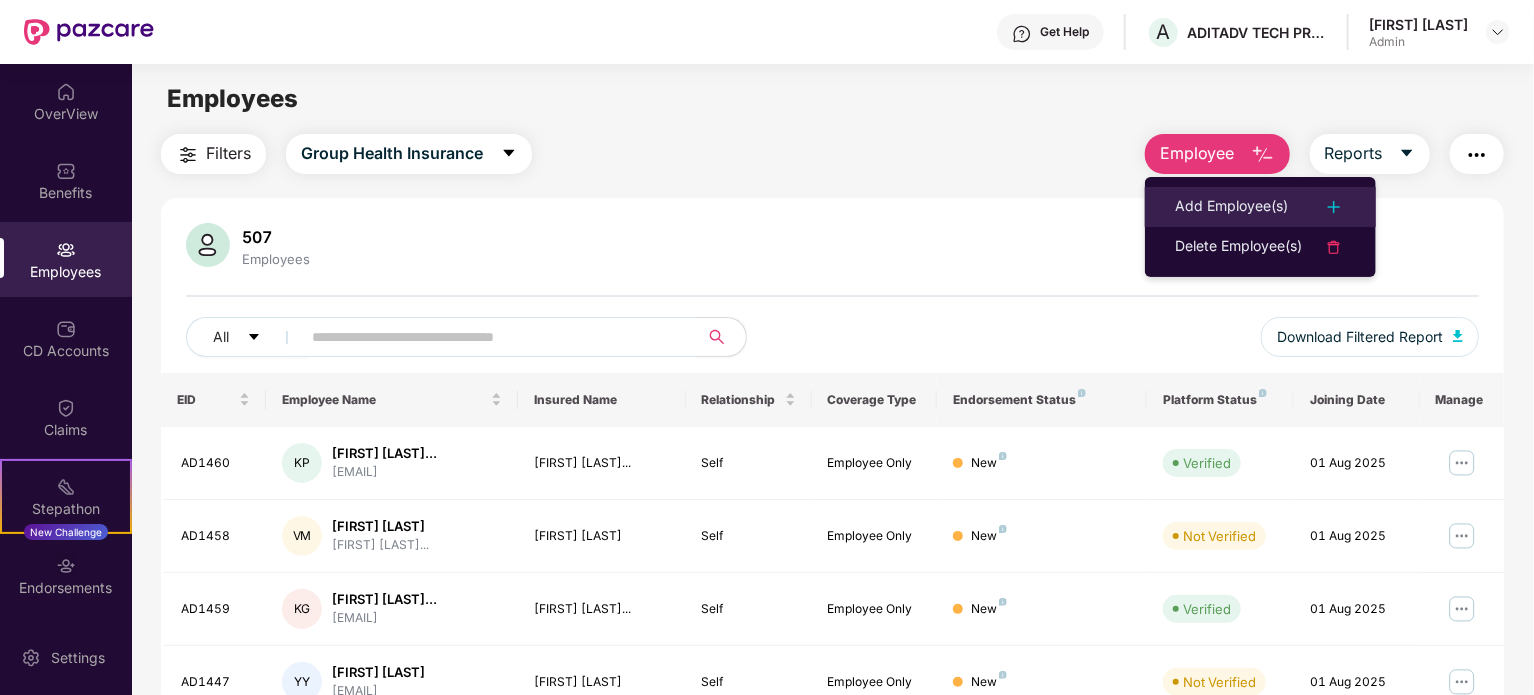 click on "Add Employee(s)" at bounding box center (1231, 207) 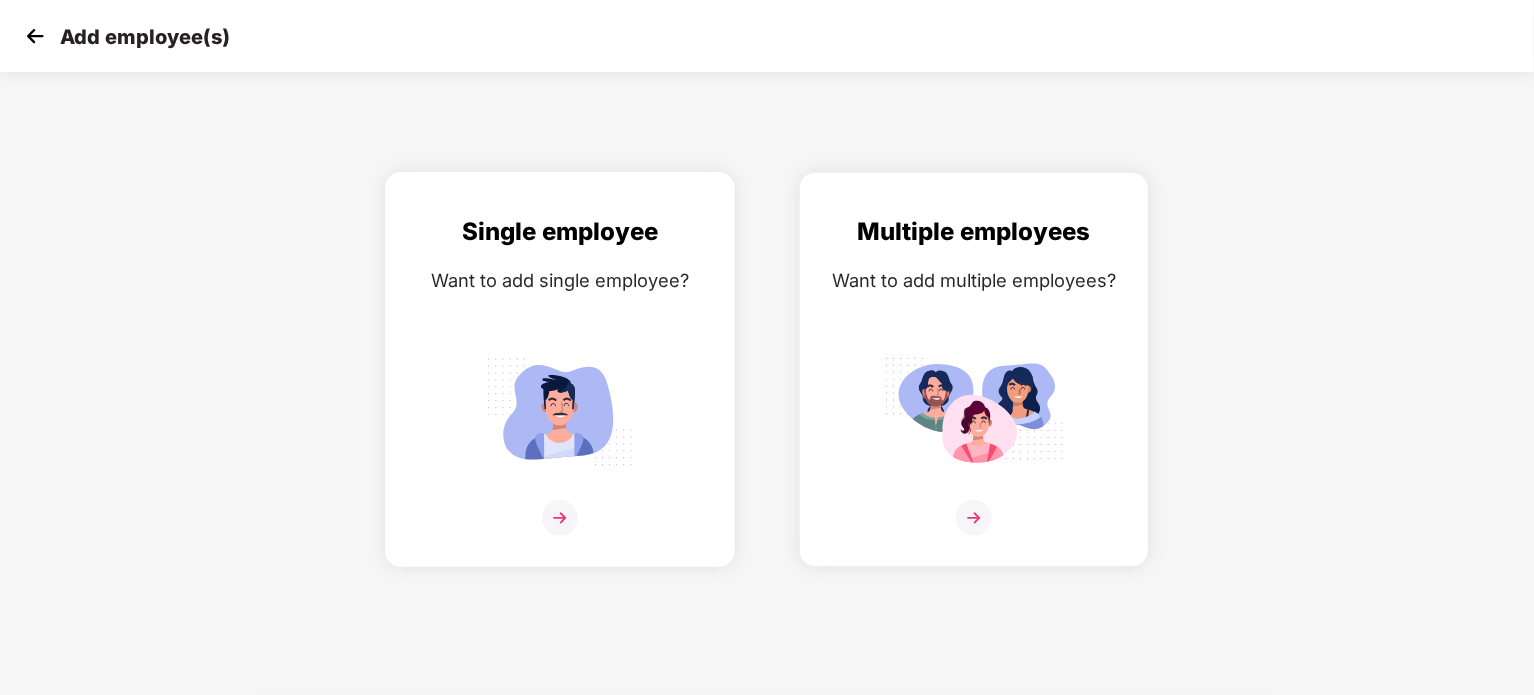 click on "Single employee Want to add single employee?" at bounding box center (560, 387) 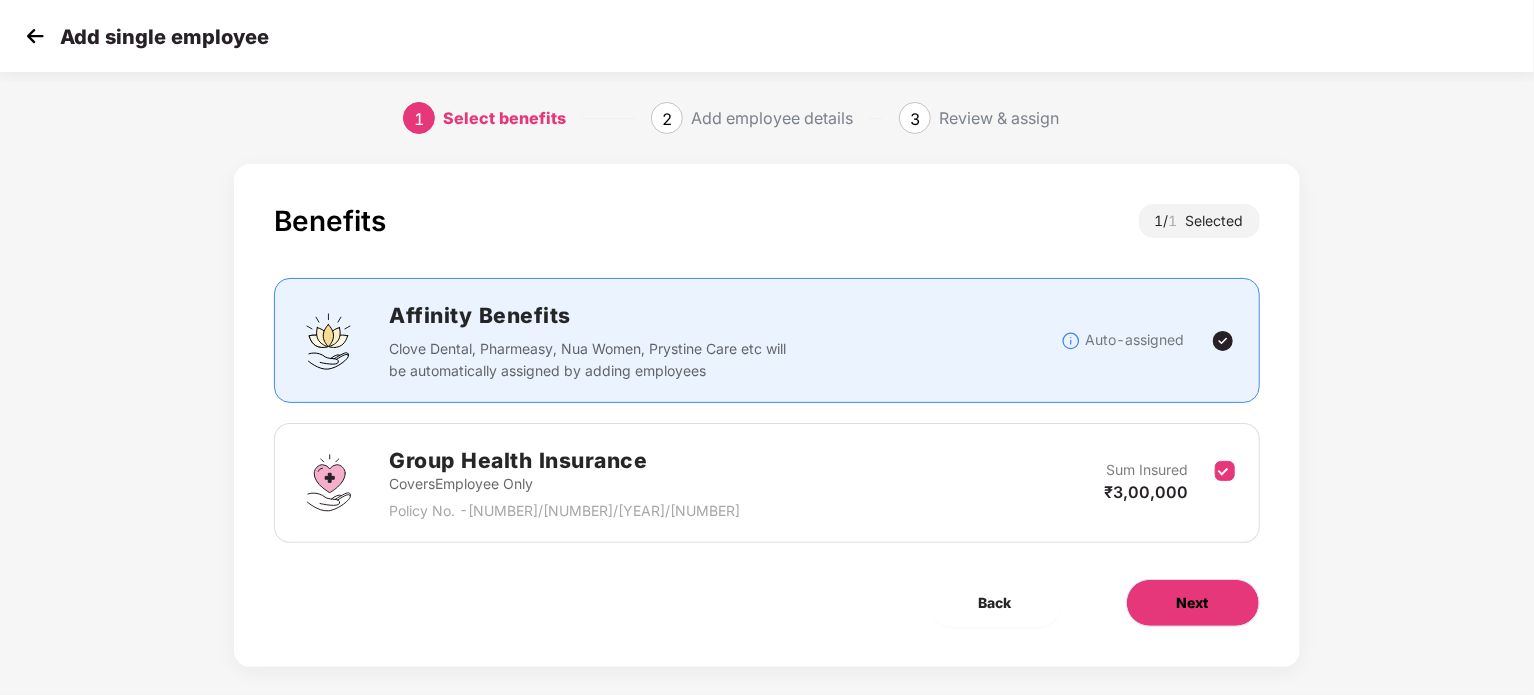 click on "Next" at bounding box center (1193, 603) 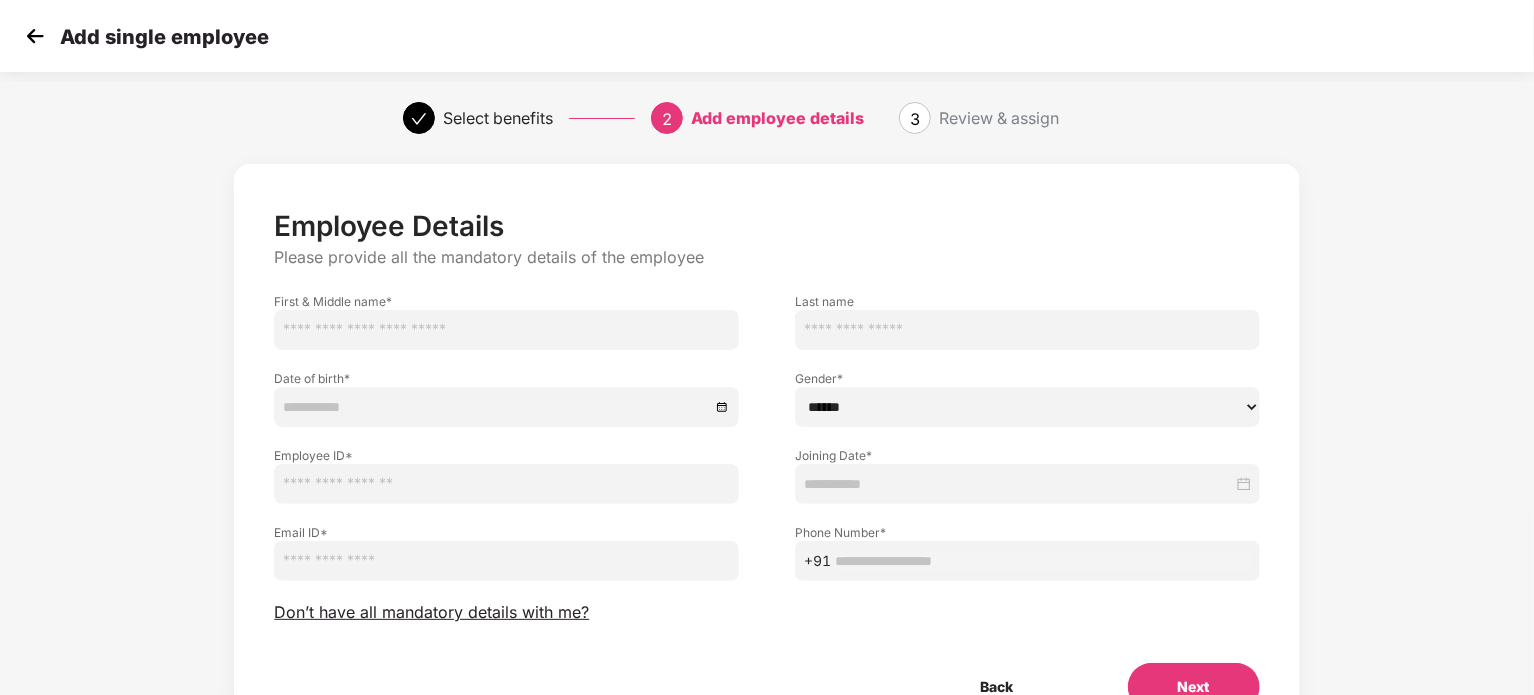 click at bounding box center [506, 330] 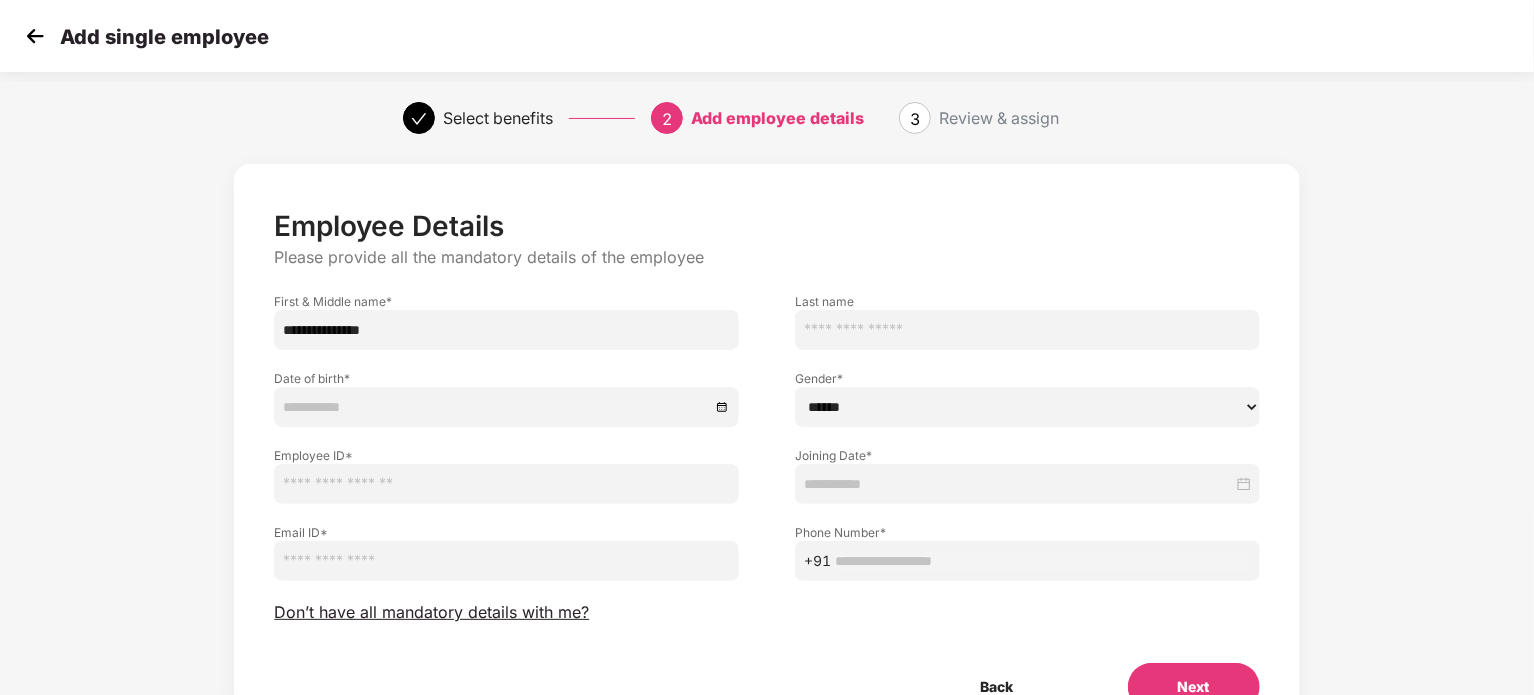 type on "**********" 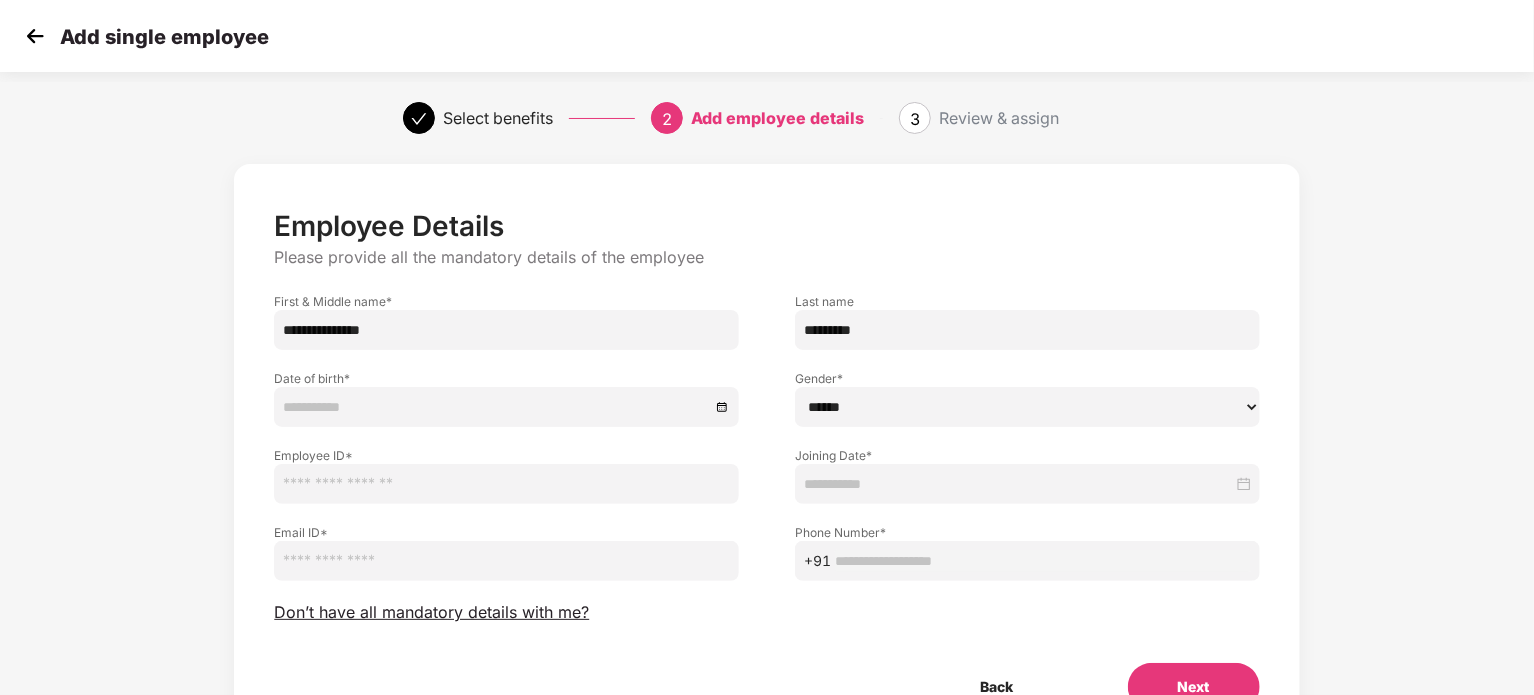 type on "*********" 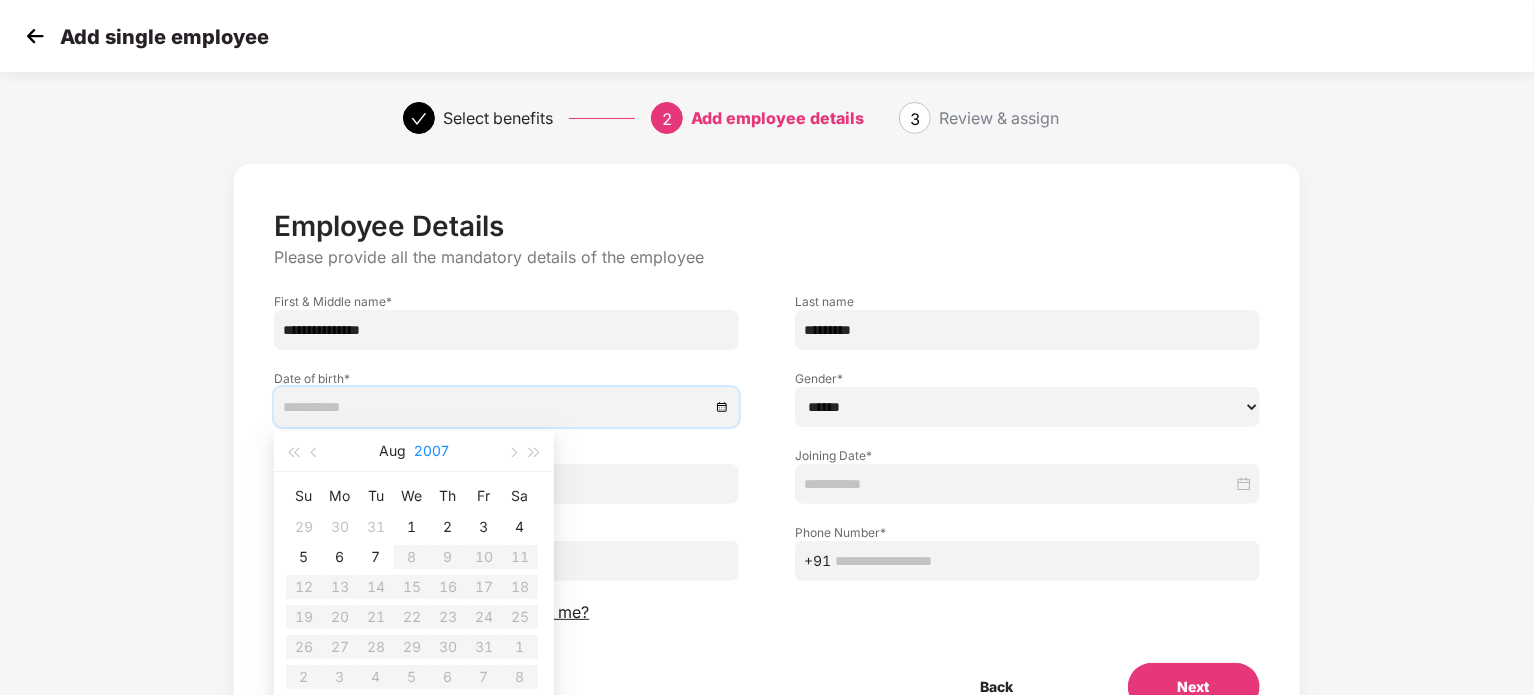 click on "2007" at bounding box center (431, 451) 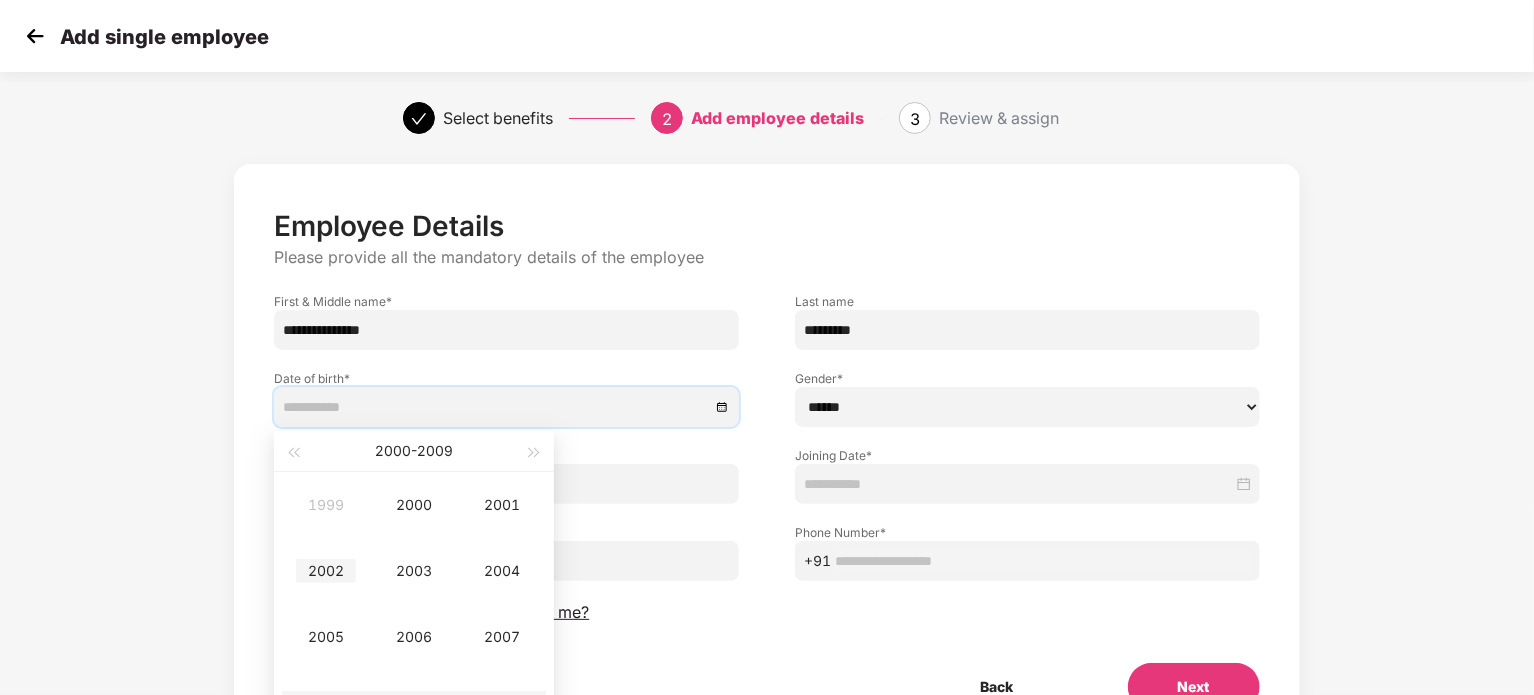 type on "**********" 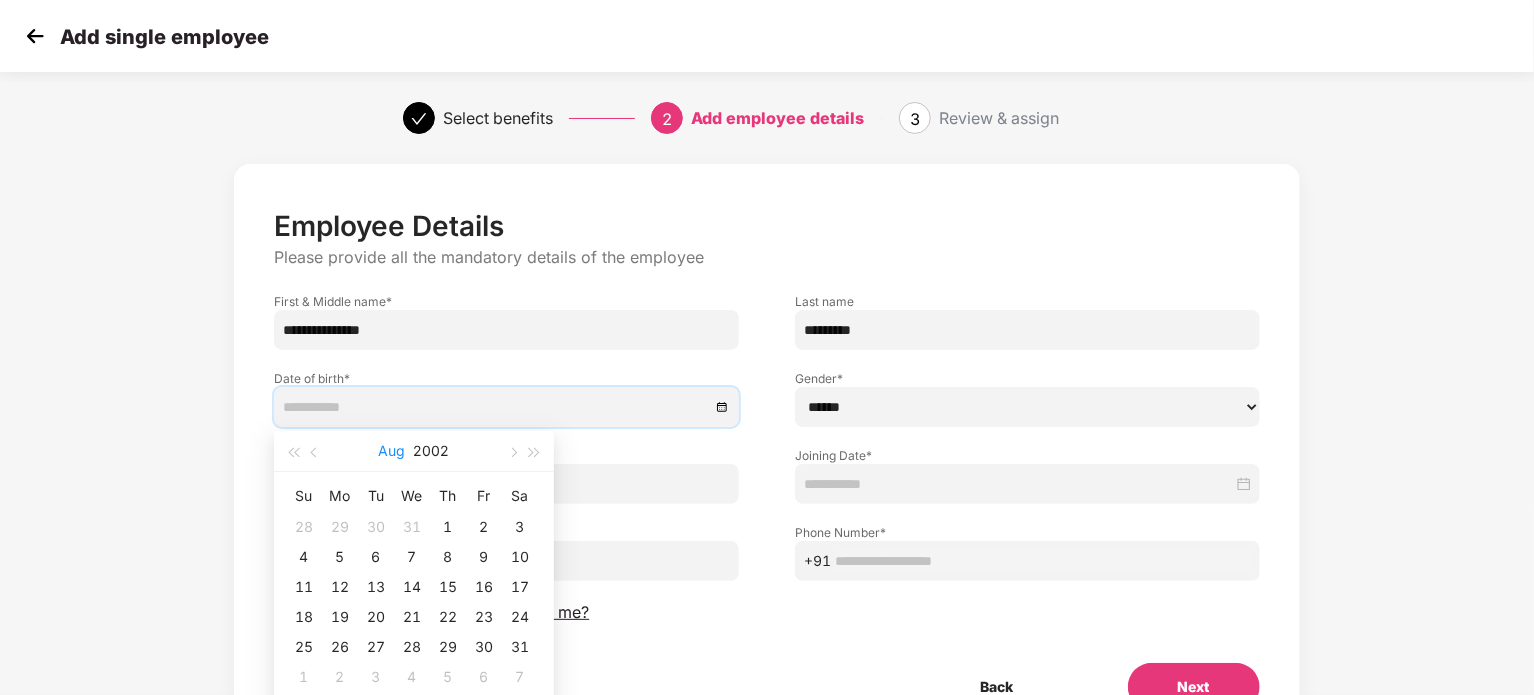 type on "**********" 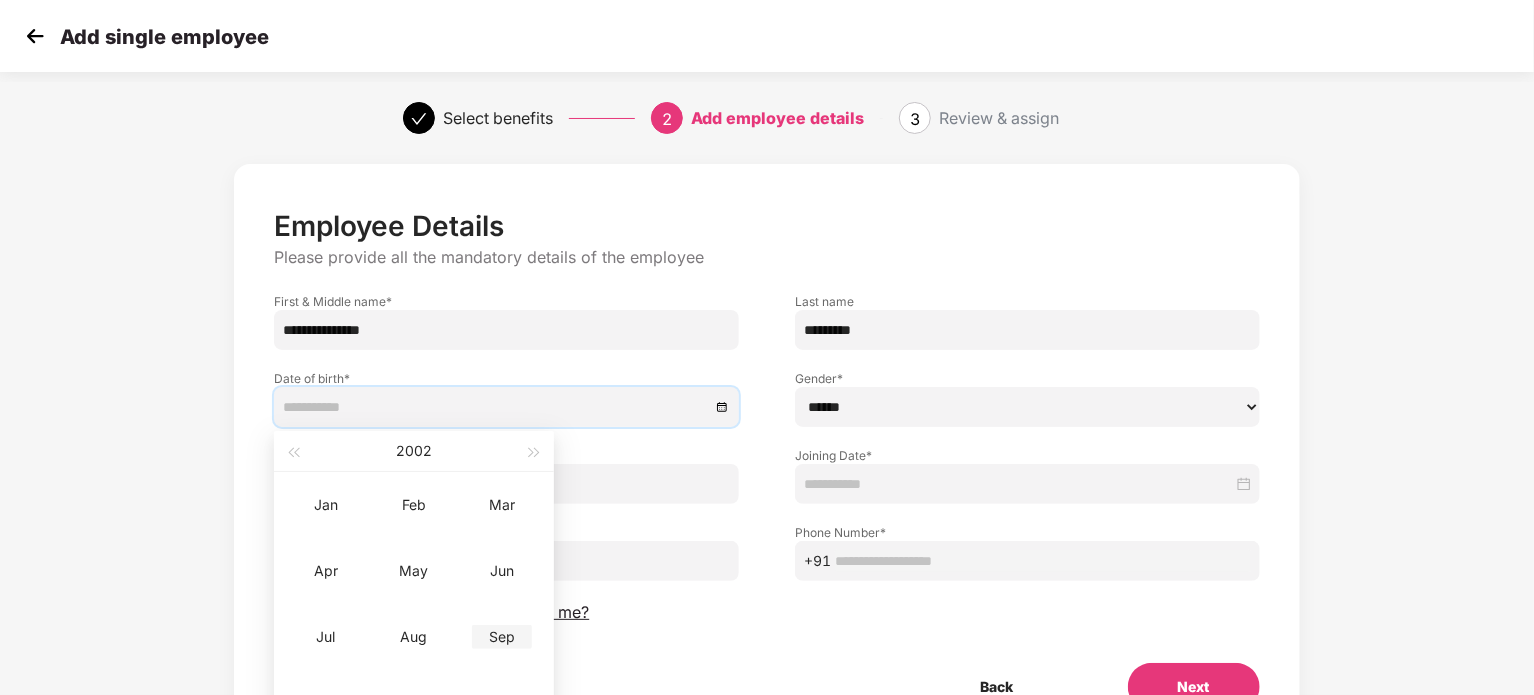 type on "**********" 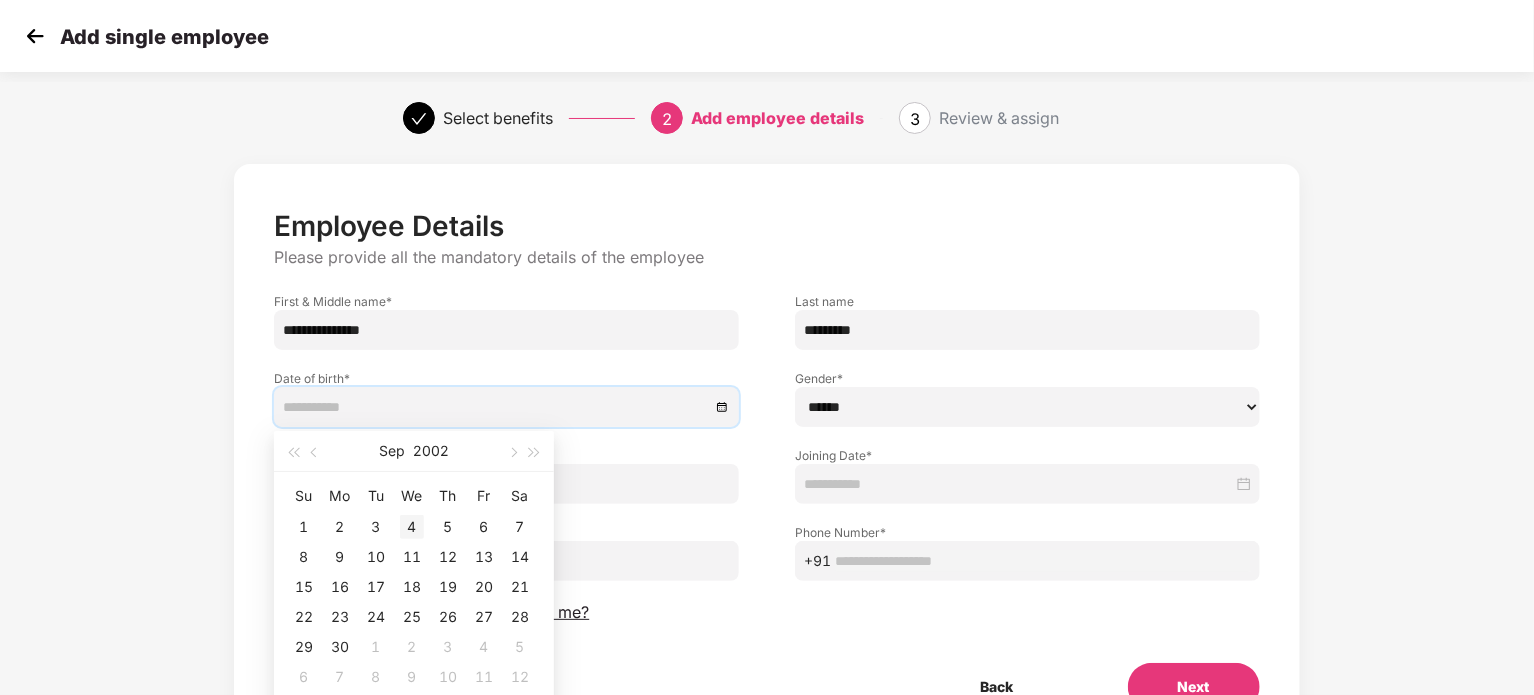 type on "**********" 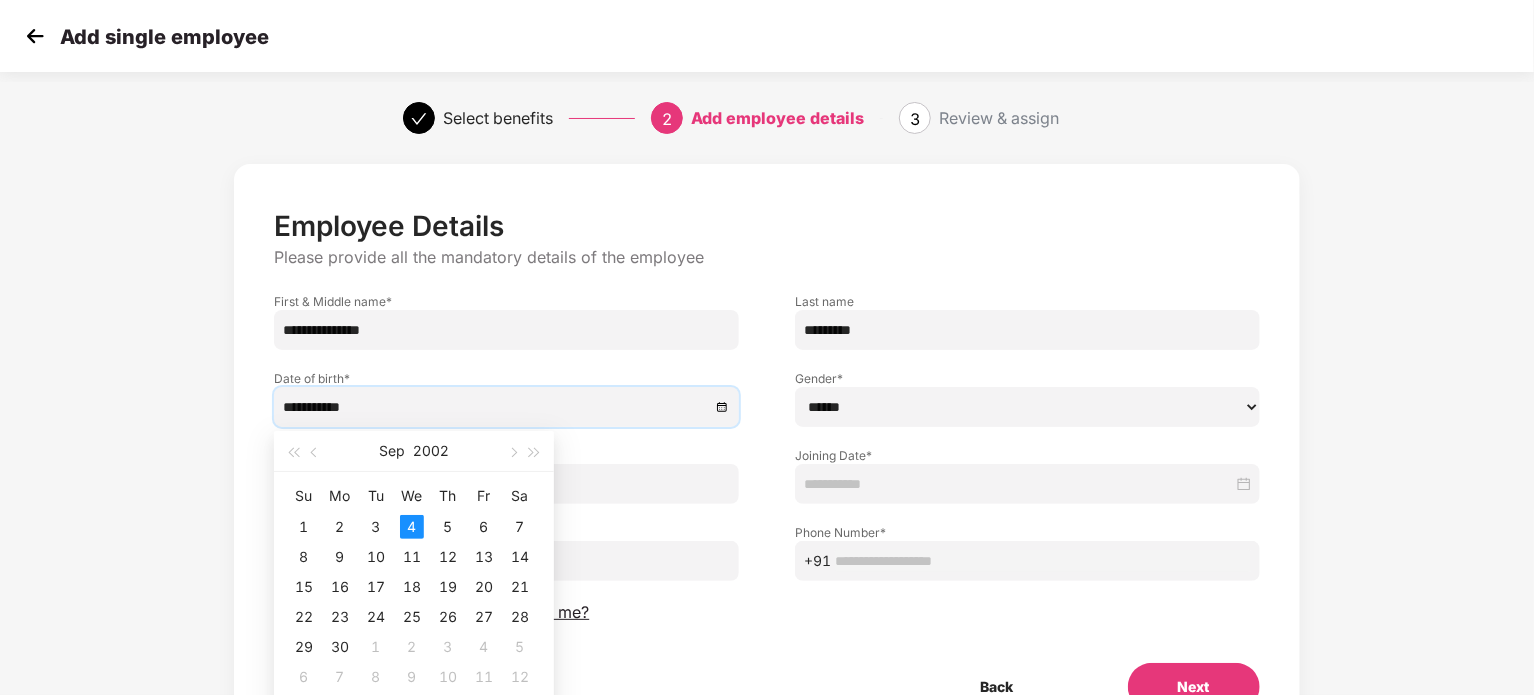 click on "****** **** ******" at bounding box center [1027, 407] 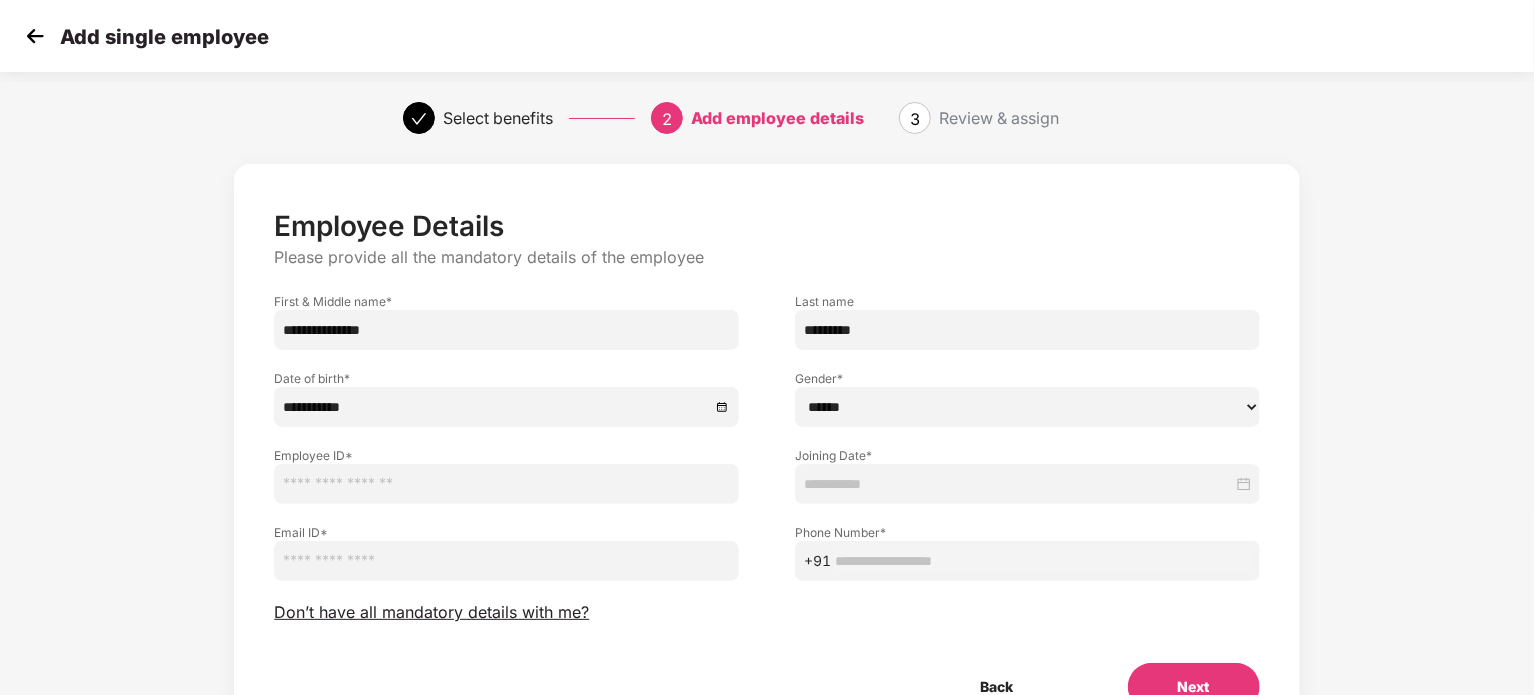 select on "****" 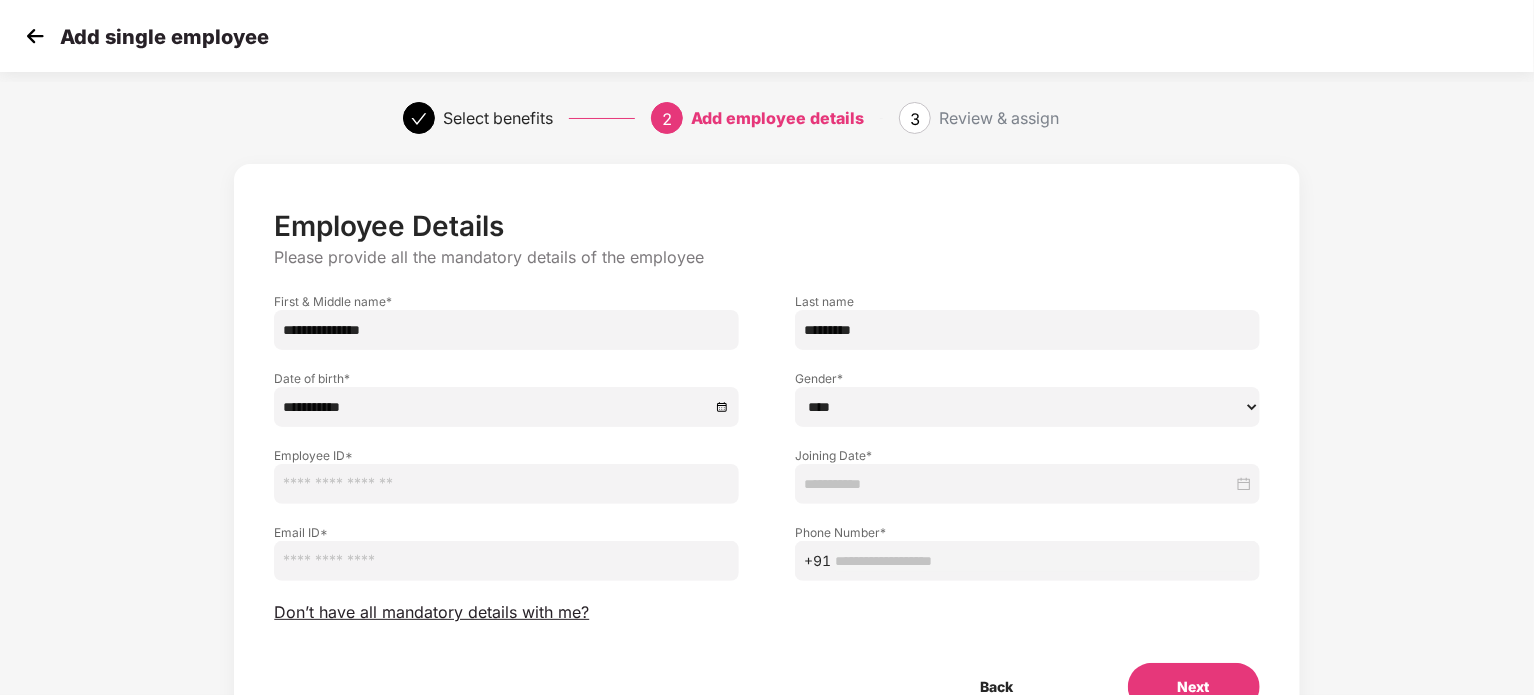 click on "****** **** ******" at bounding box center (1027, 407) 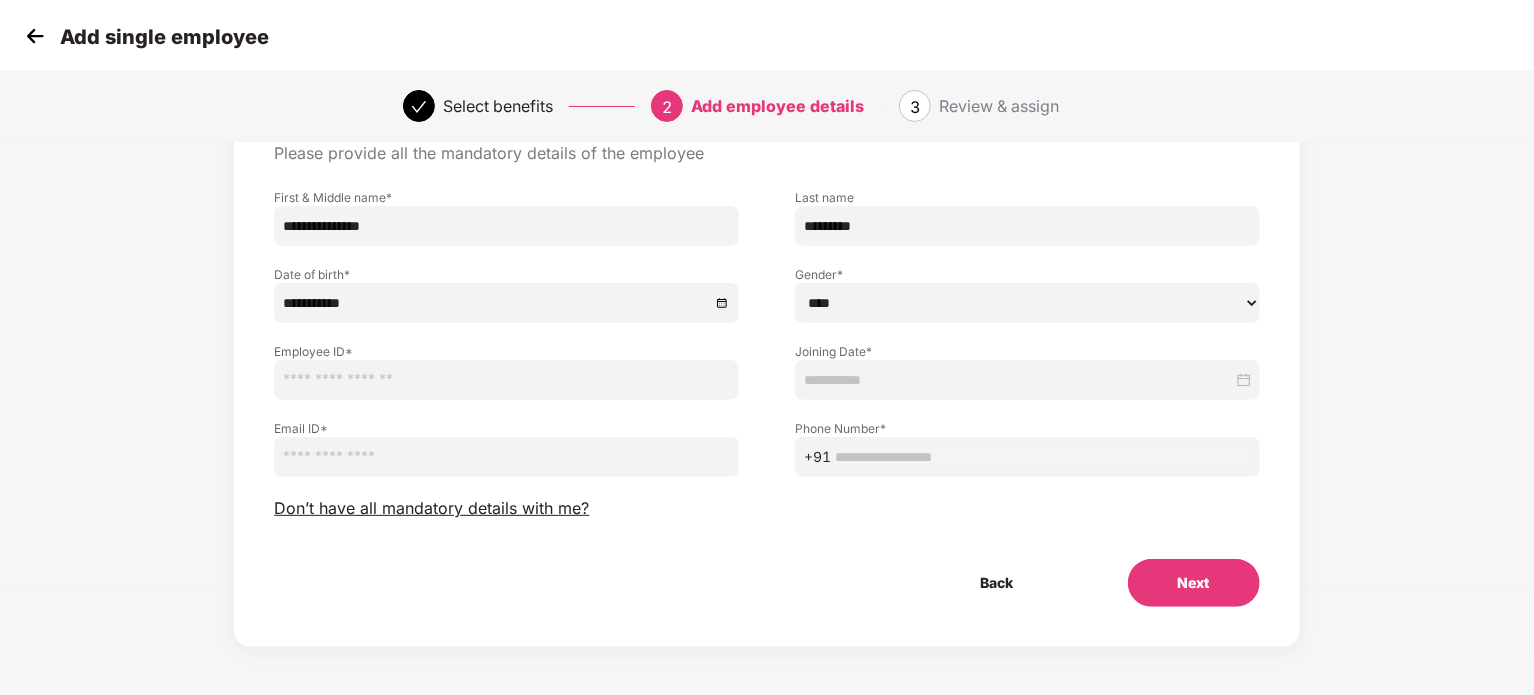 scroll, scrollTop: 105, scrollLeft: 0, axis: vertical 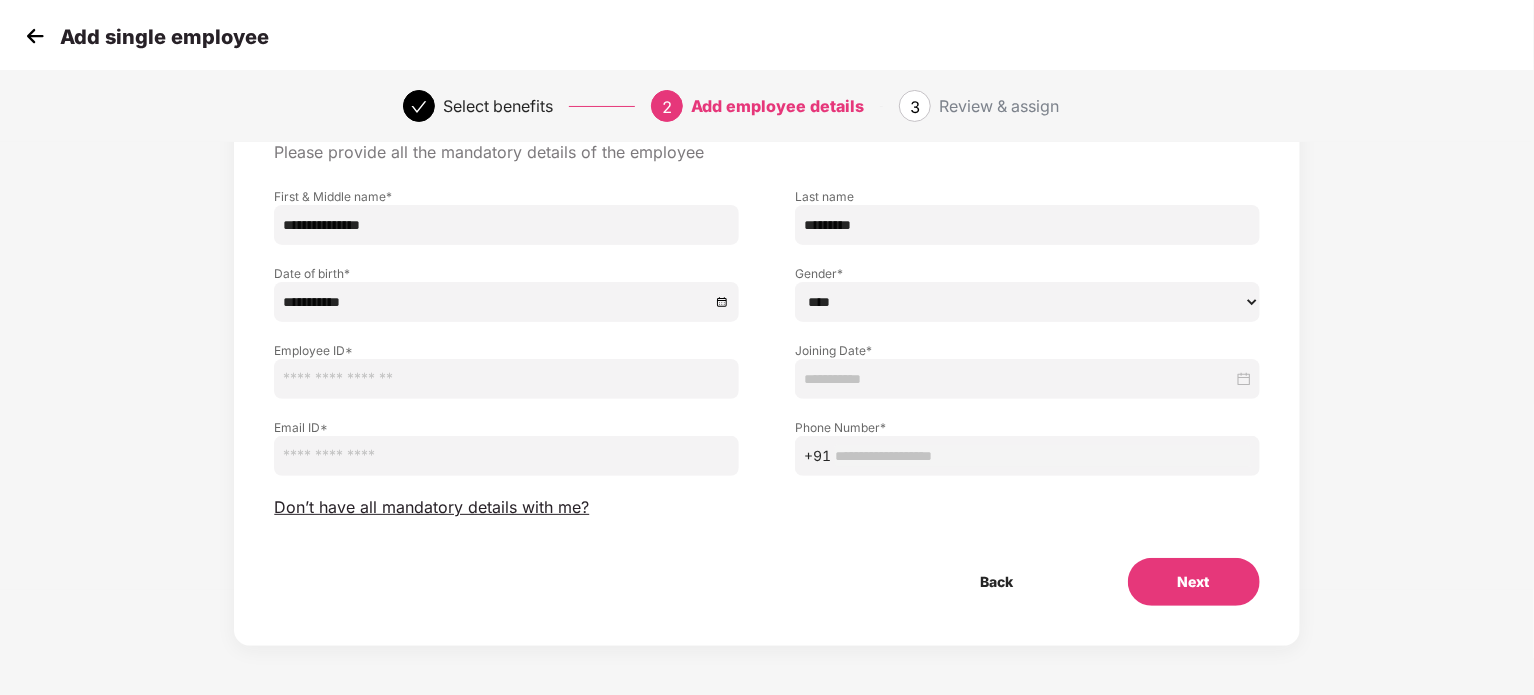 click at bounding box center (506, 379) 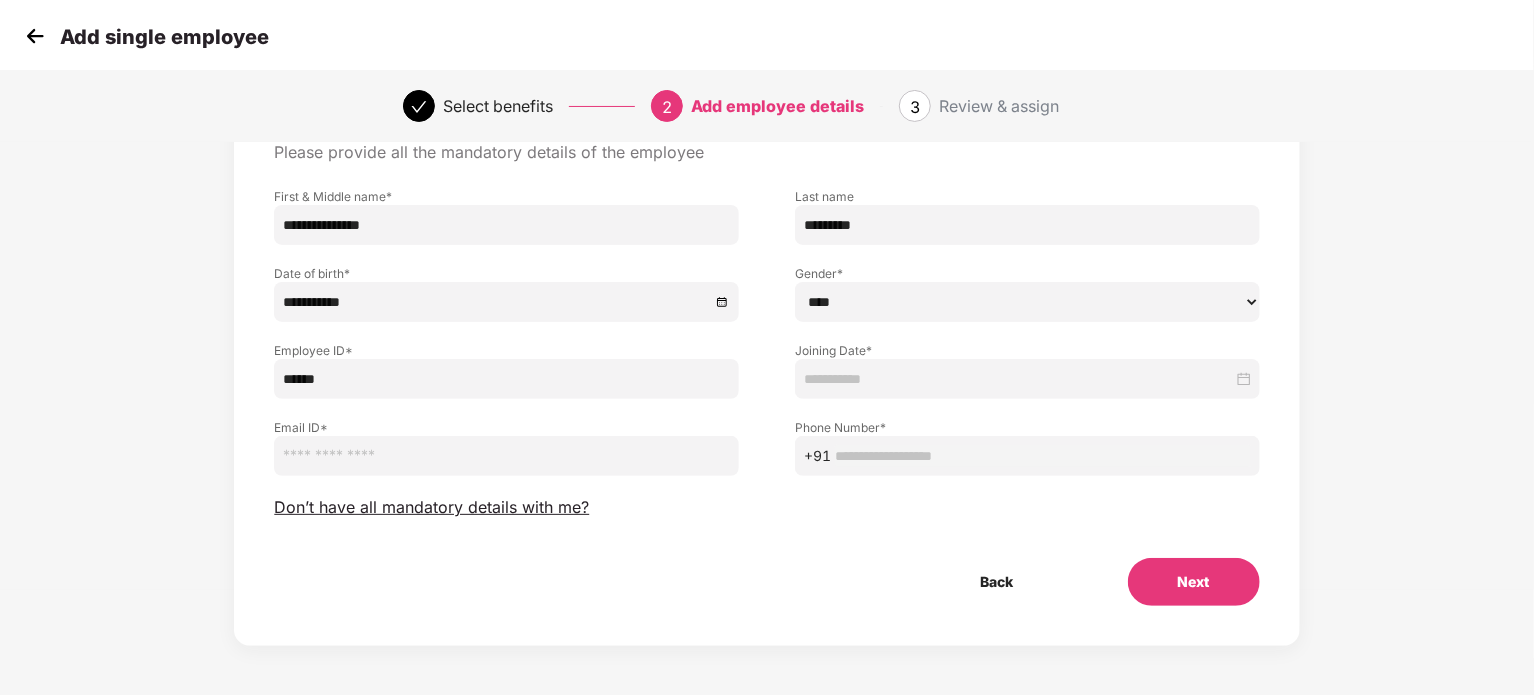 type on "******" 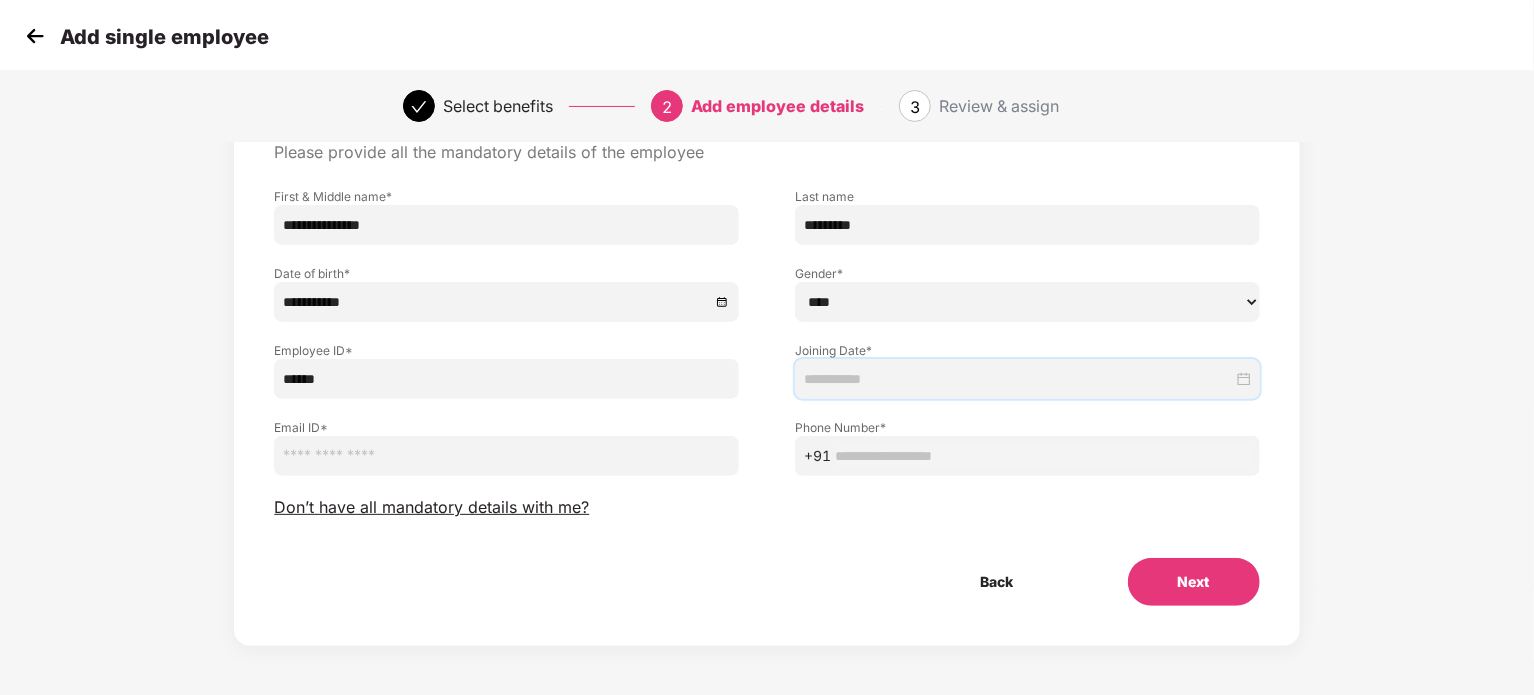 drag, startPoint x: 368, startPoint y: 380, endPoint x: 885, endPoint y: 381, distance: 517.001 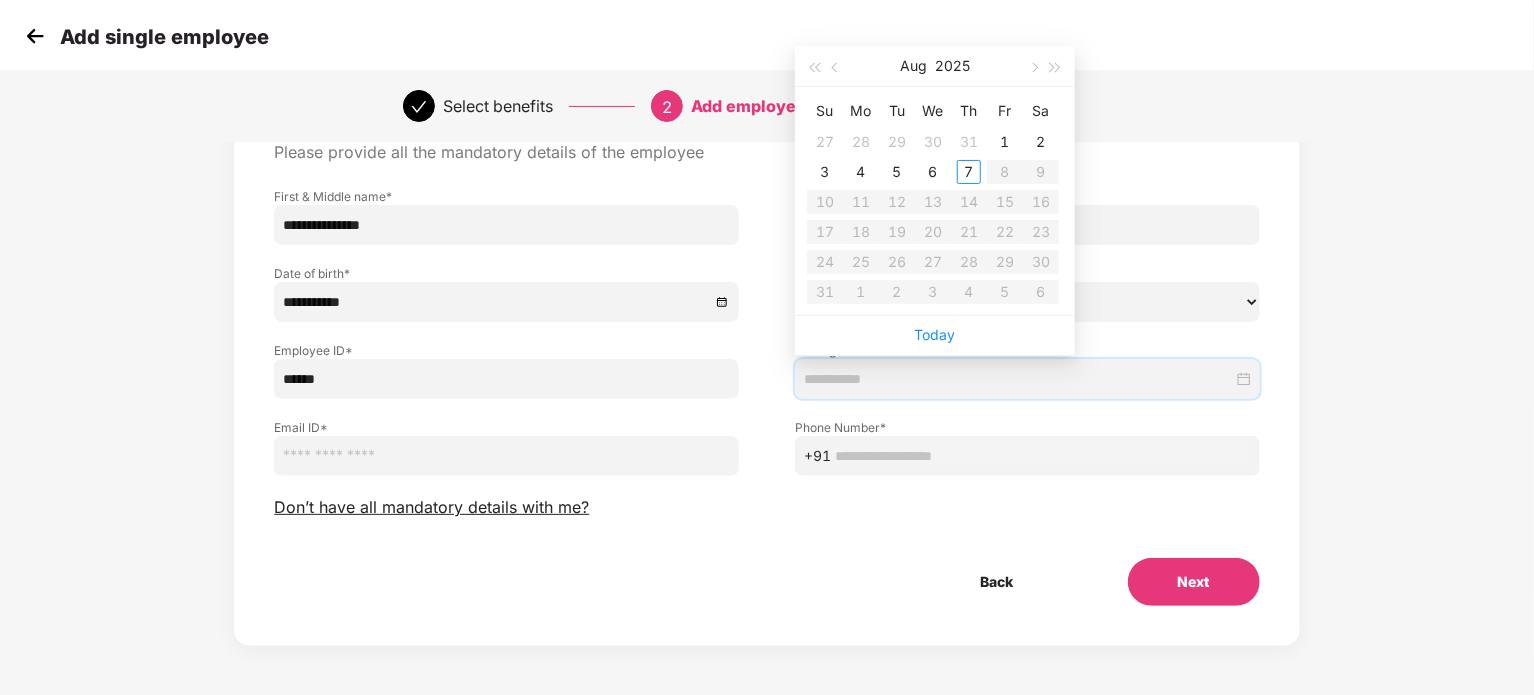 click at bounding box center [1018, 379] 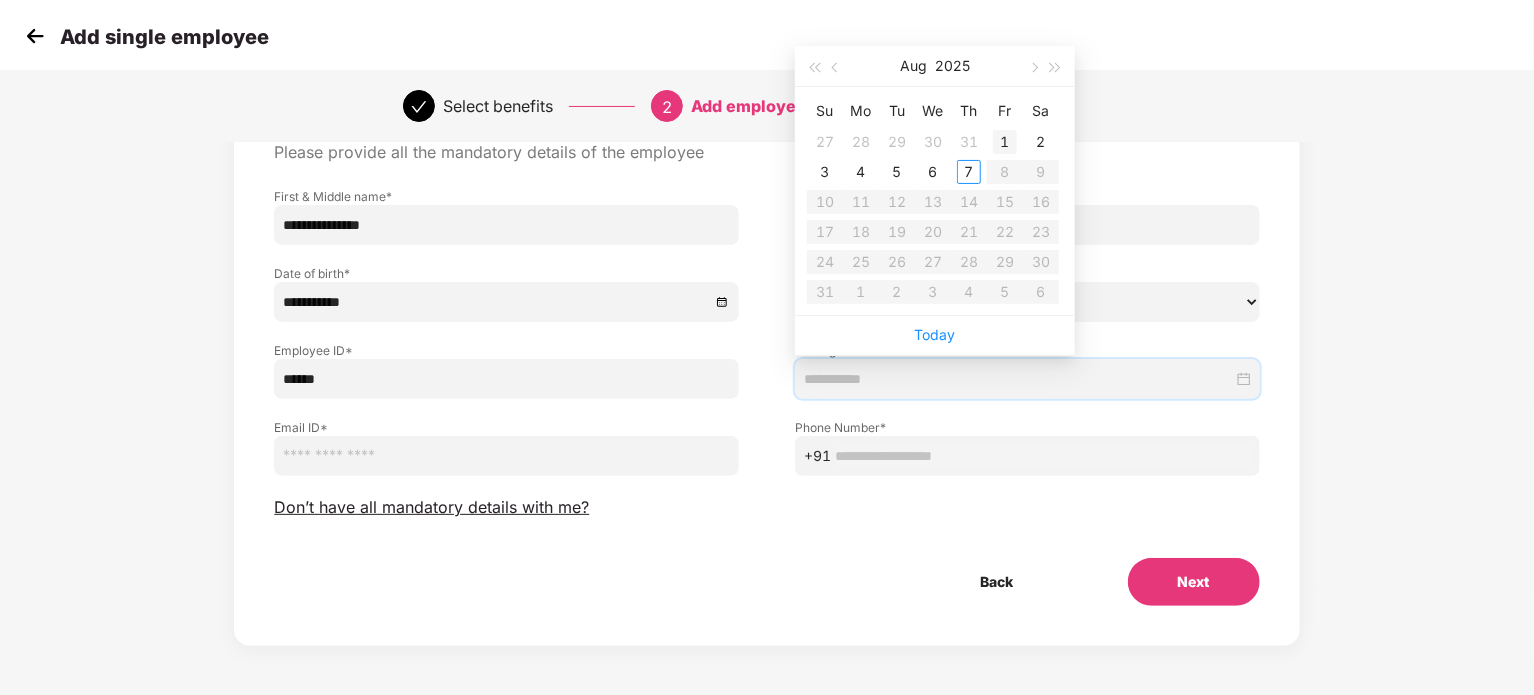 type on "**********" 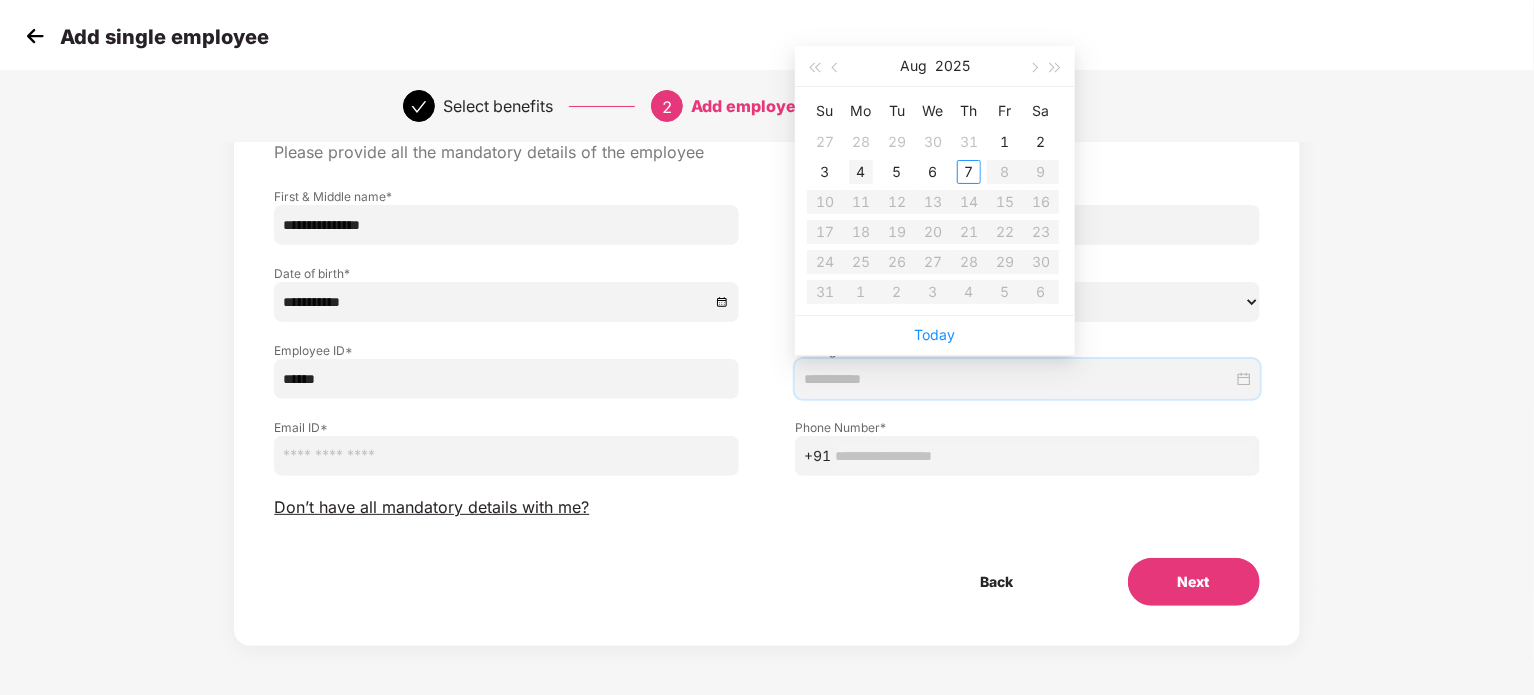 type on "**********" 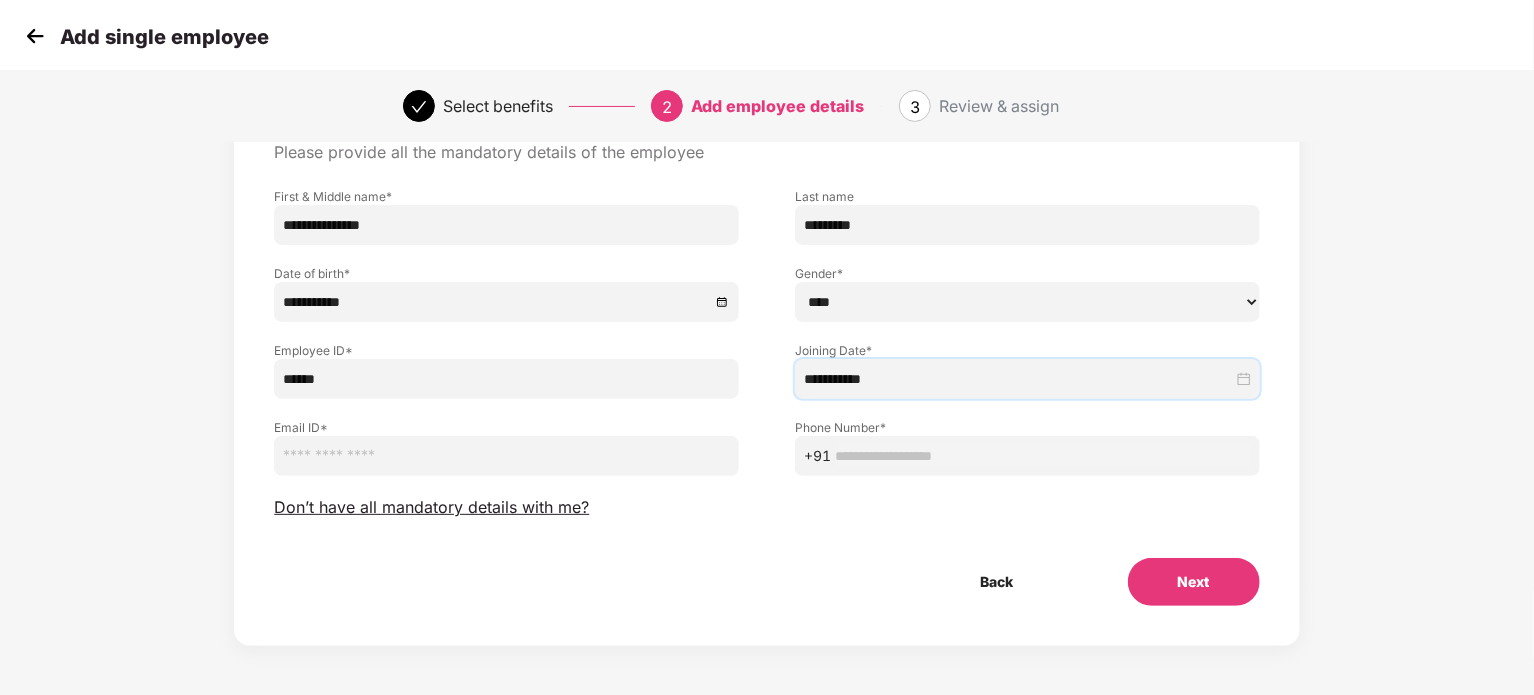 click at bounding box center [506, 456] 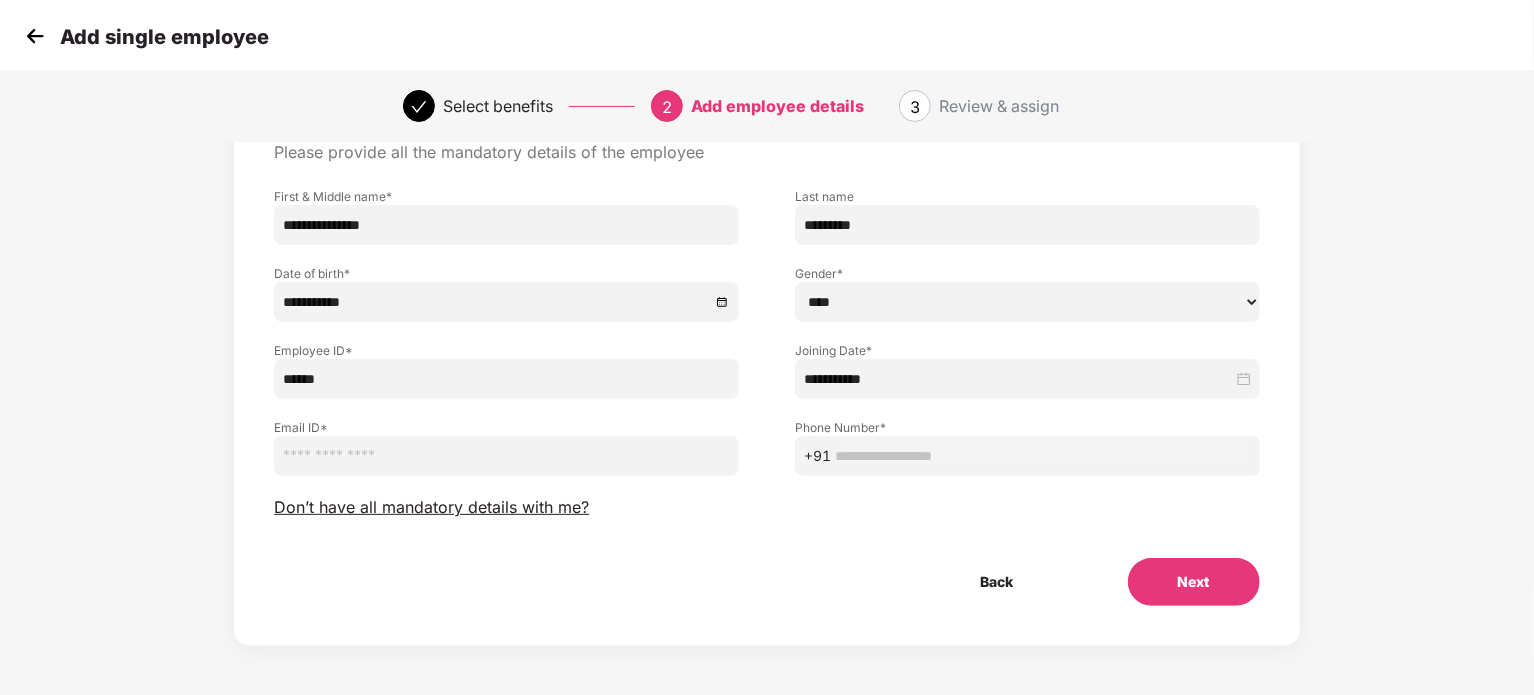 paste on "**********" 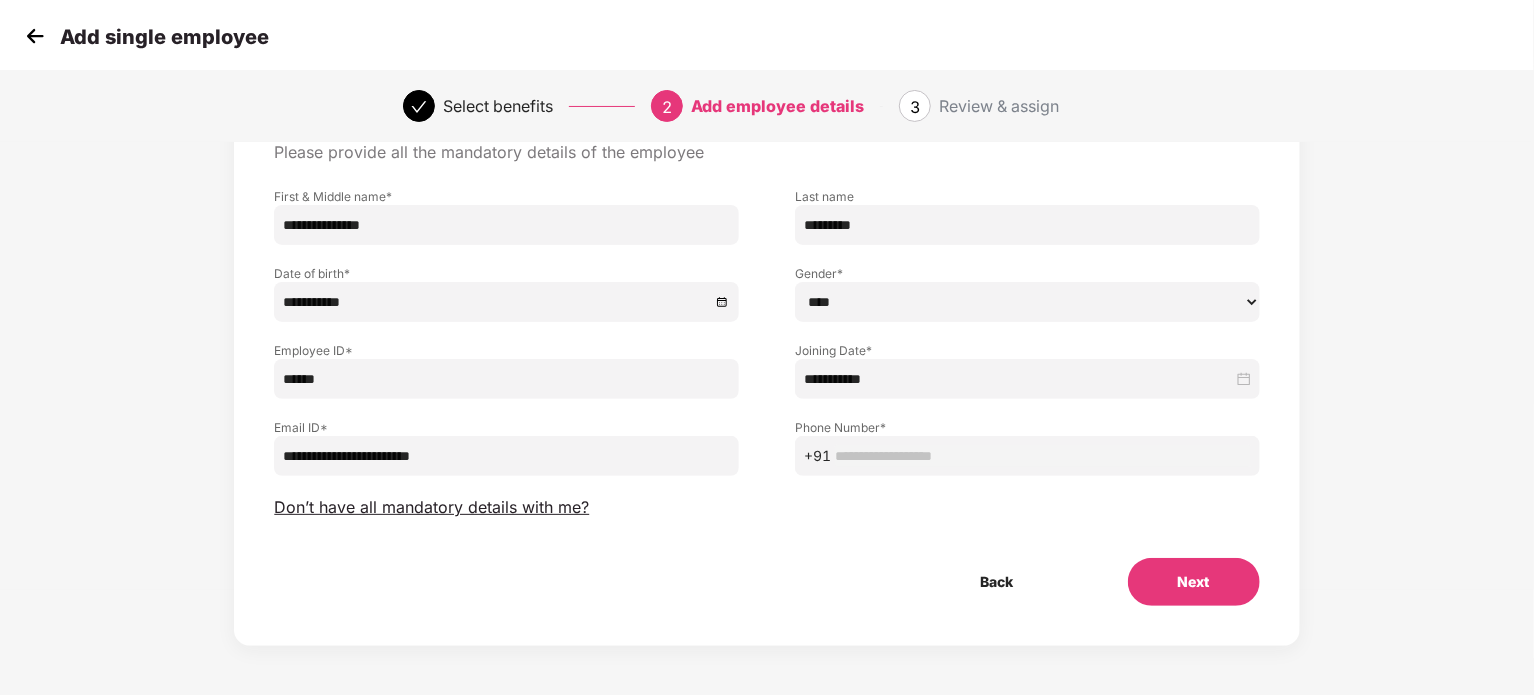 type on "**********" 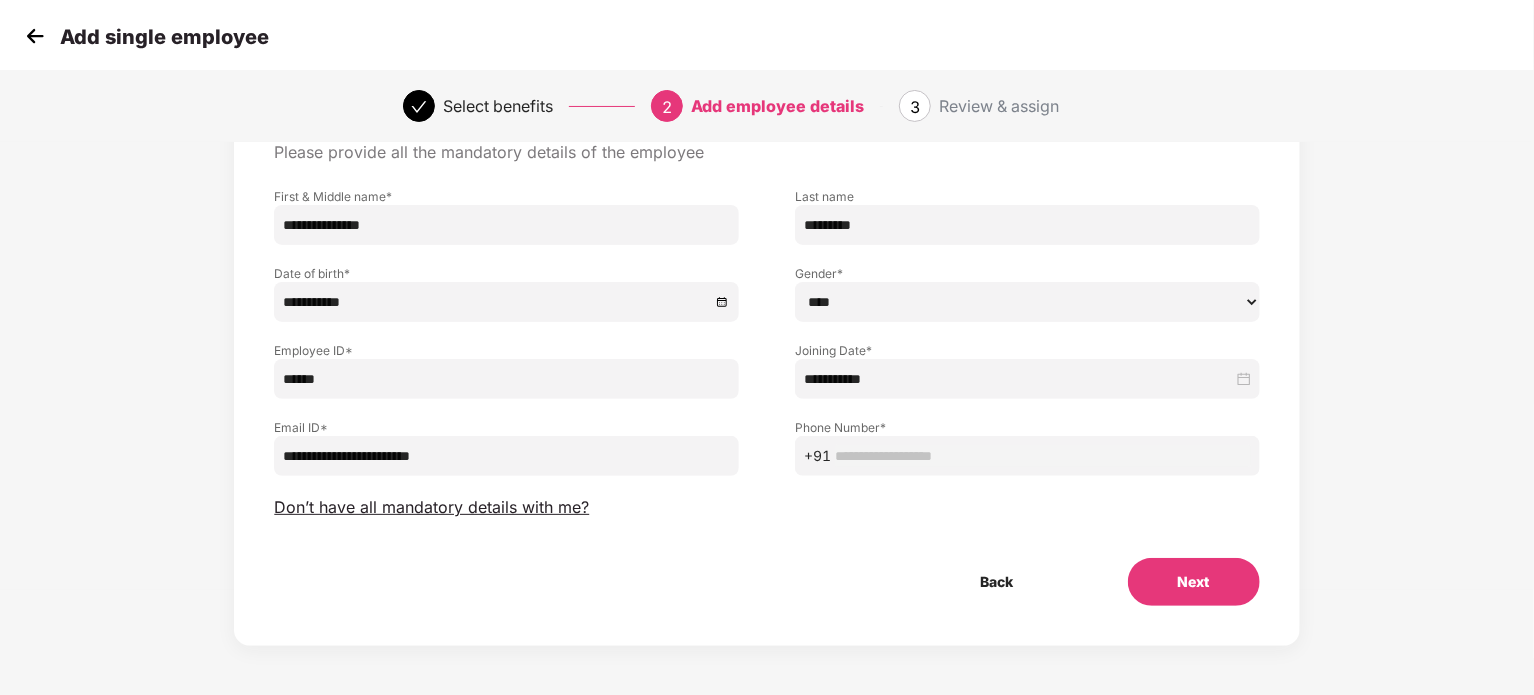 click at bounding box center (1043, 456) 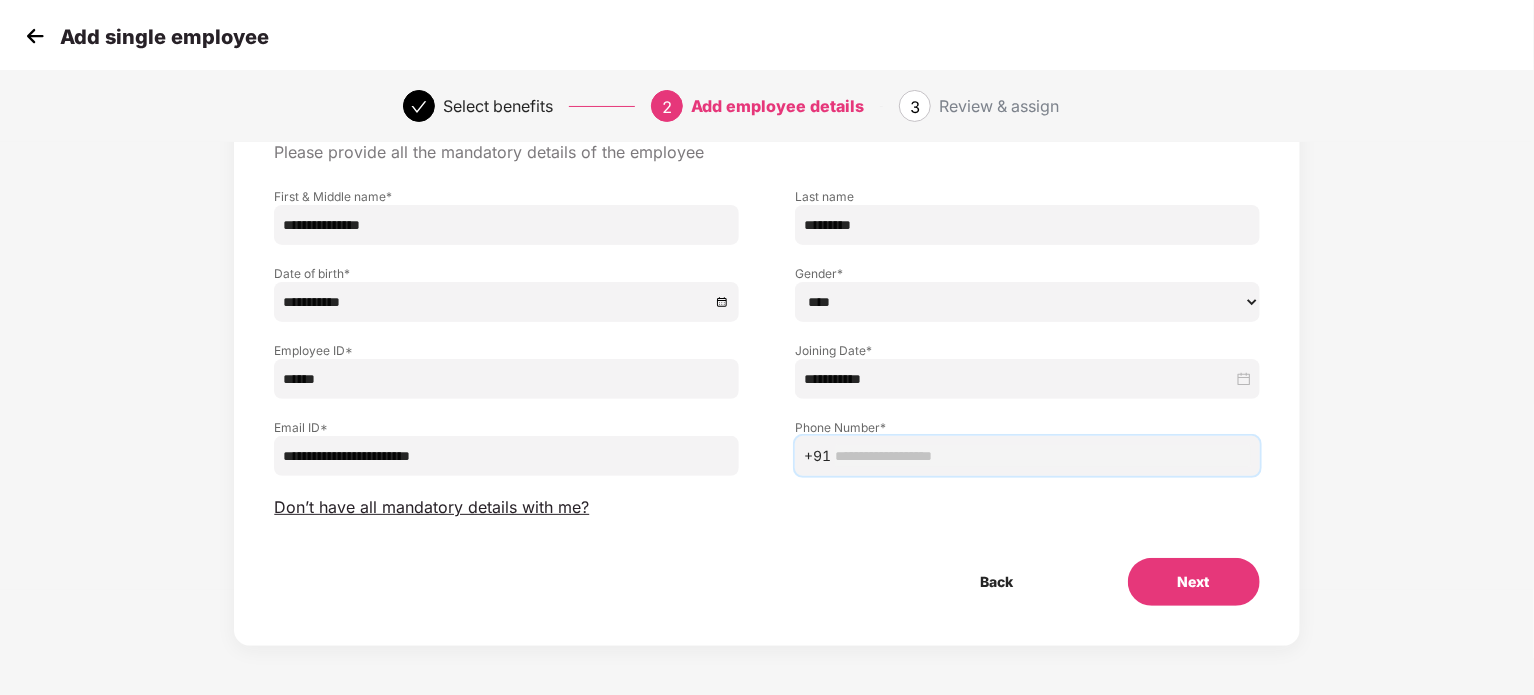paste on "**********" 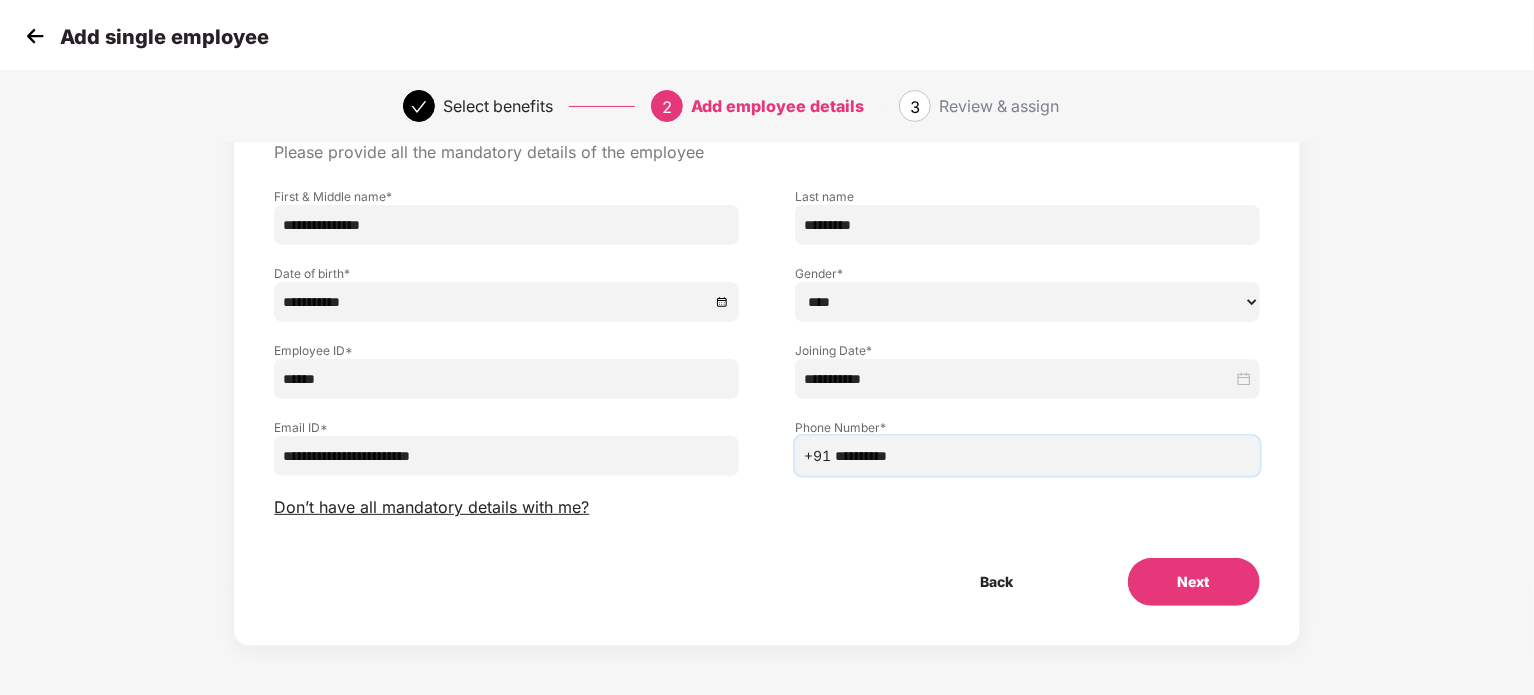 type on "**********" 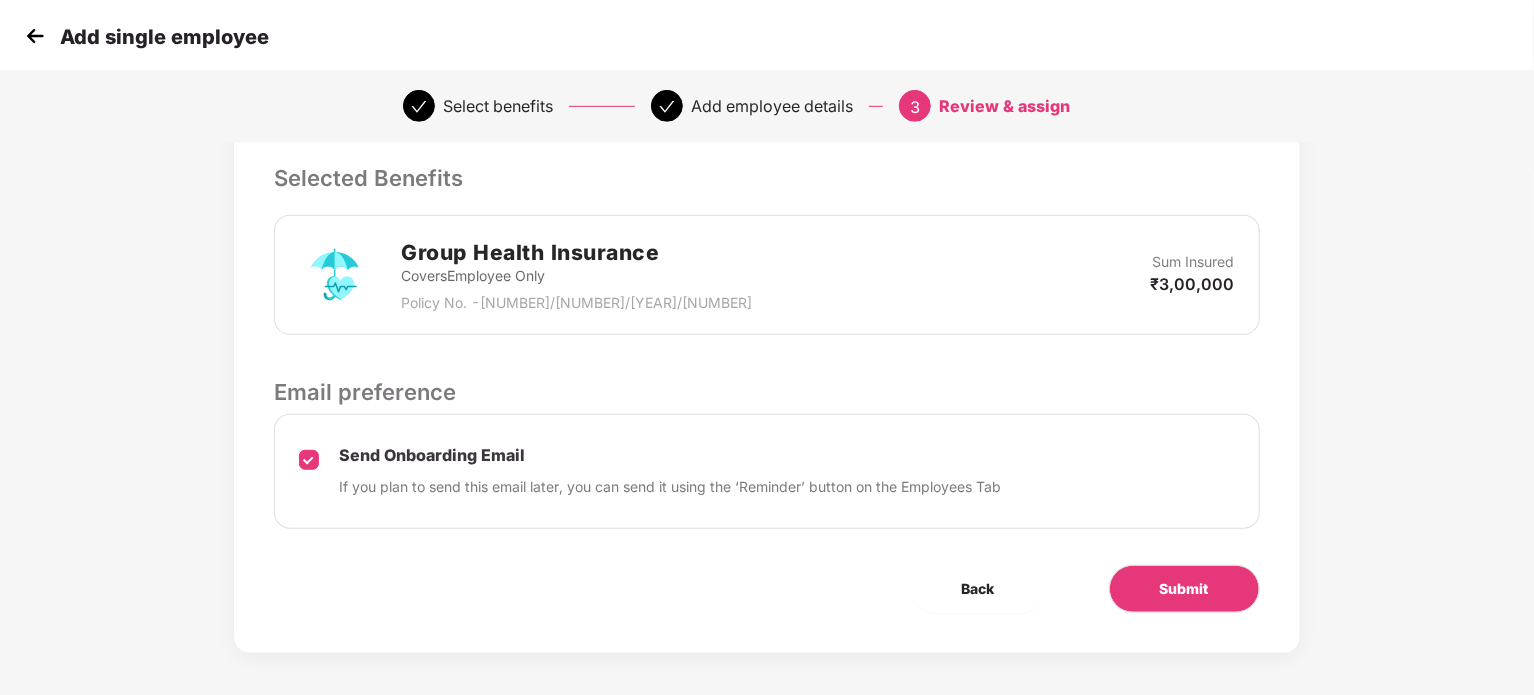 scroll, scrollTop: 528, scrollLeft: 0, axis: vertical 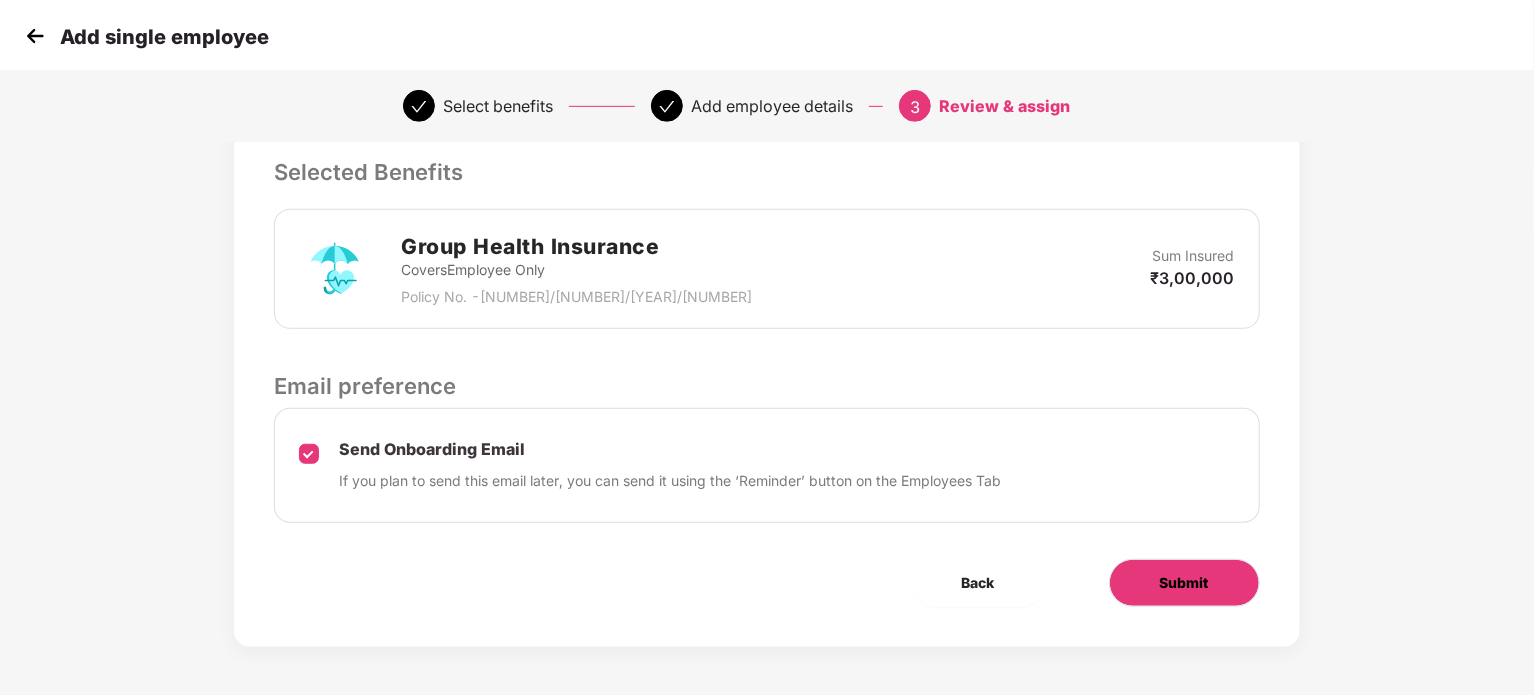click on "Submit" at bounding box center [1184, 583] 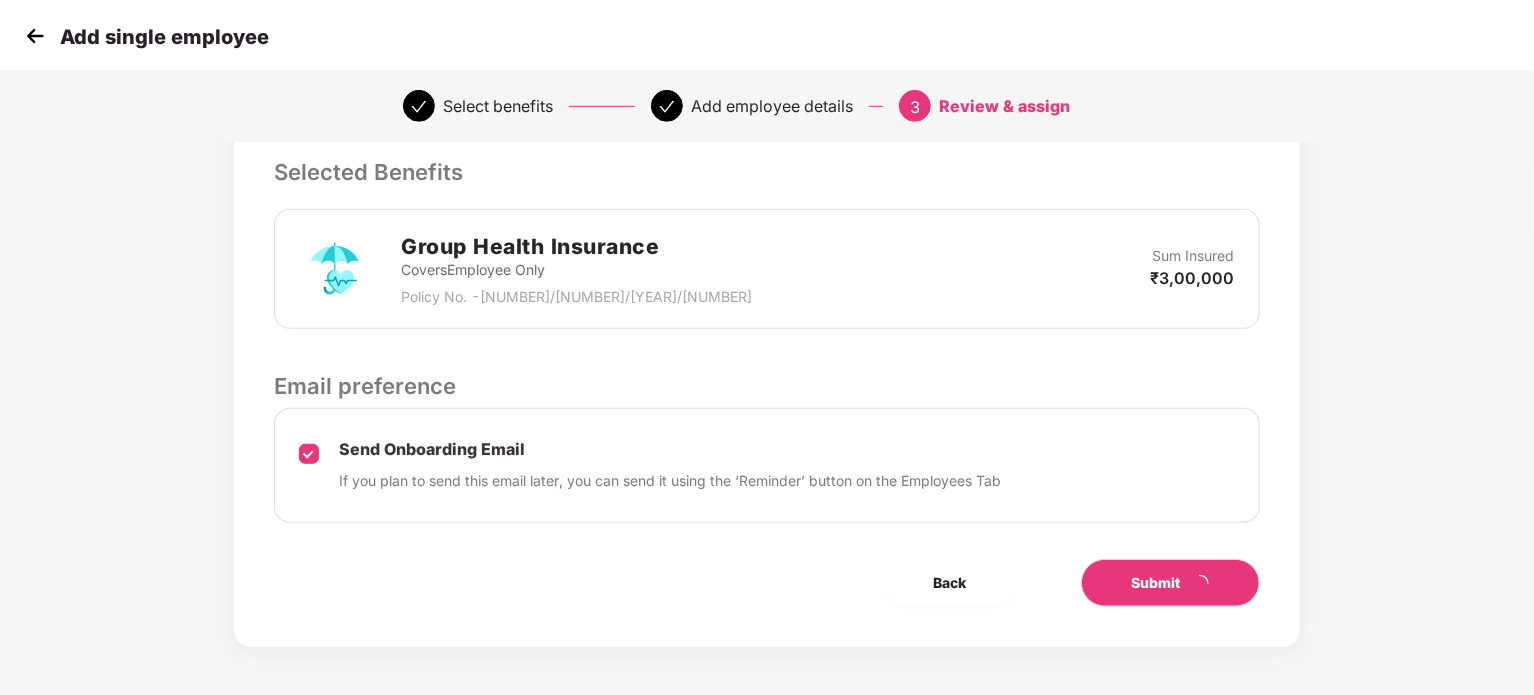 scroll, scrollTop: 0, scrollLeft: 0, axis: both 